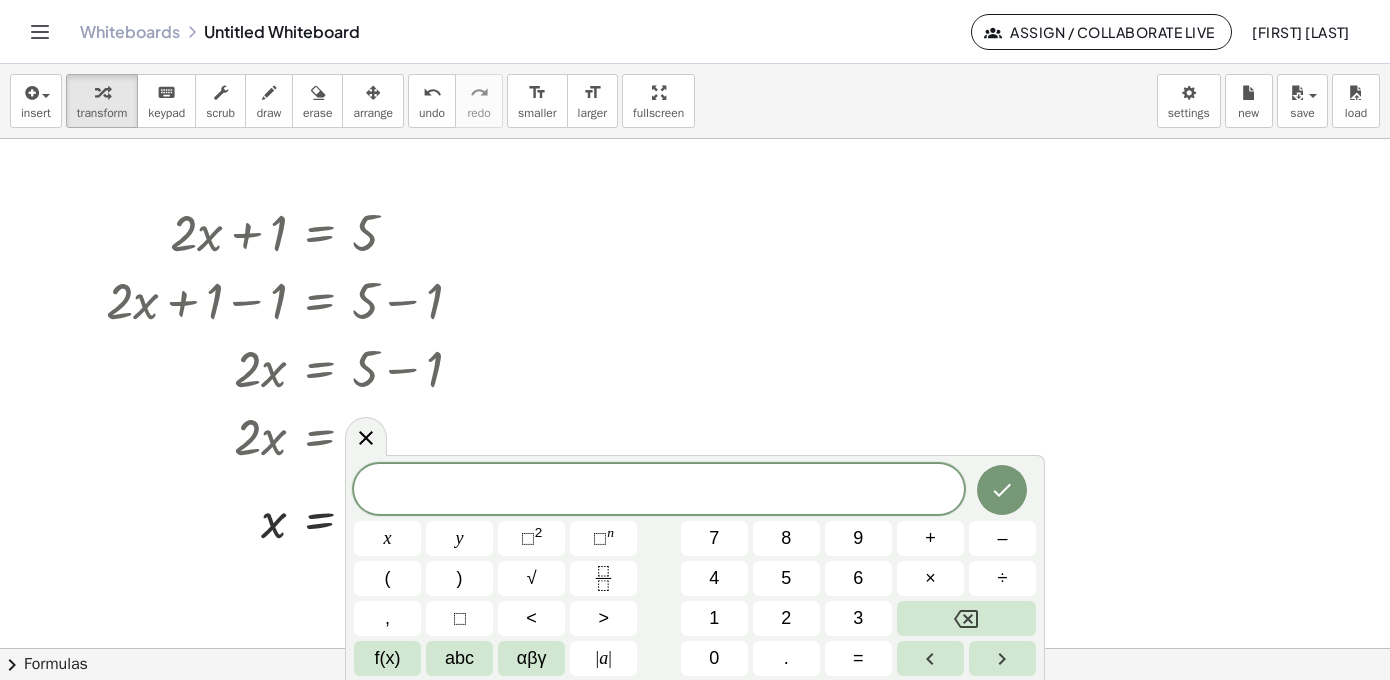 scroll, scrollTop: 0, scrollLeft: 0, axis: both 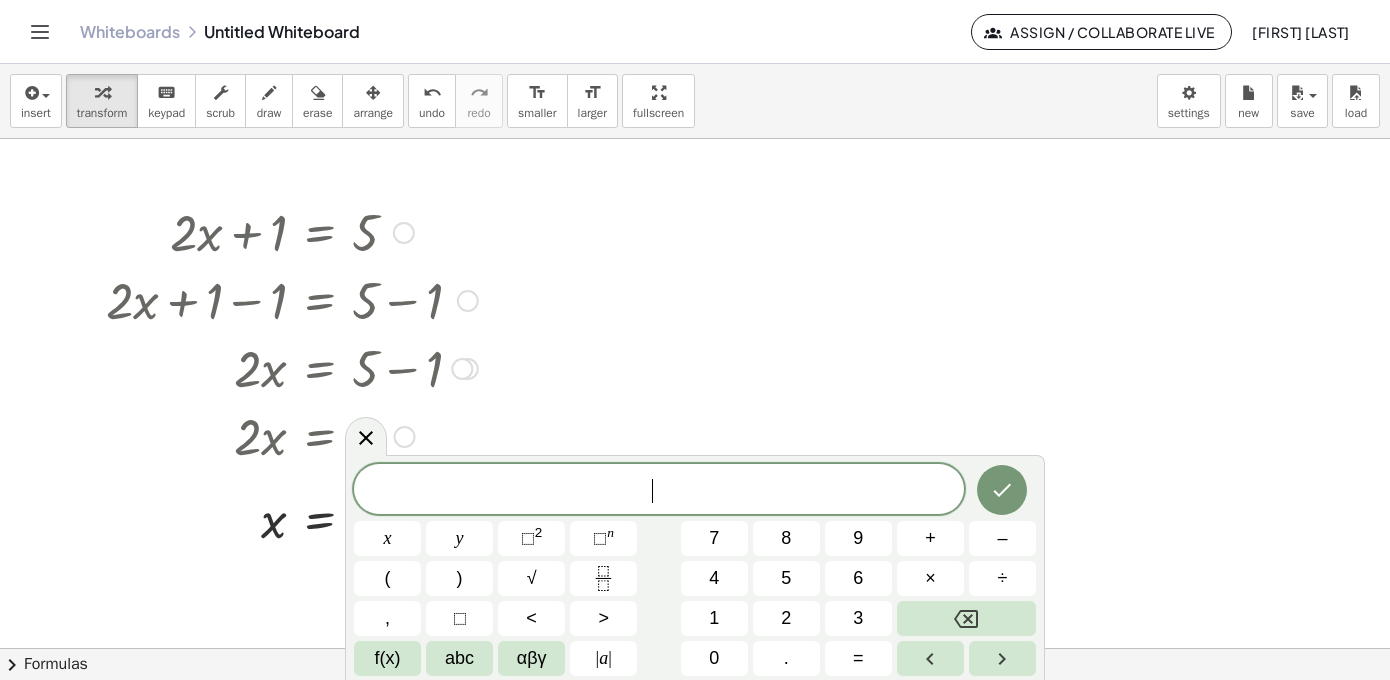 click at bounding box center [404, 233] 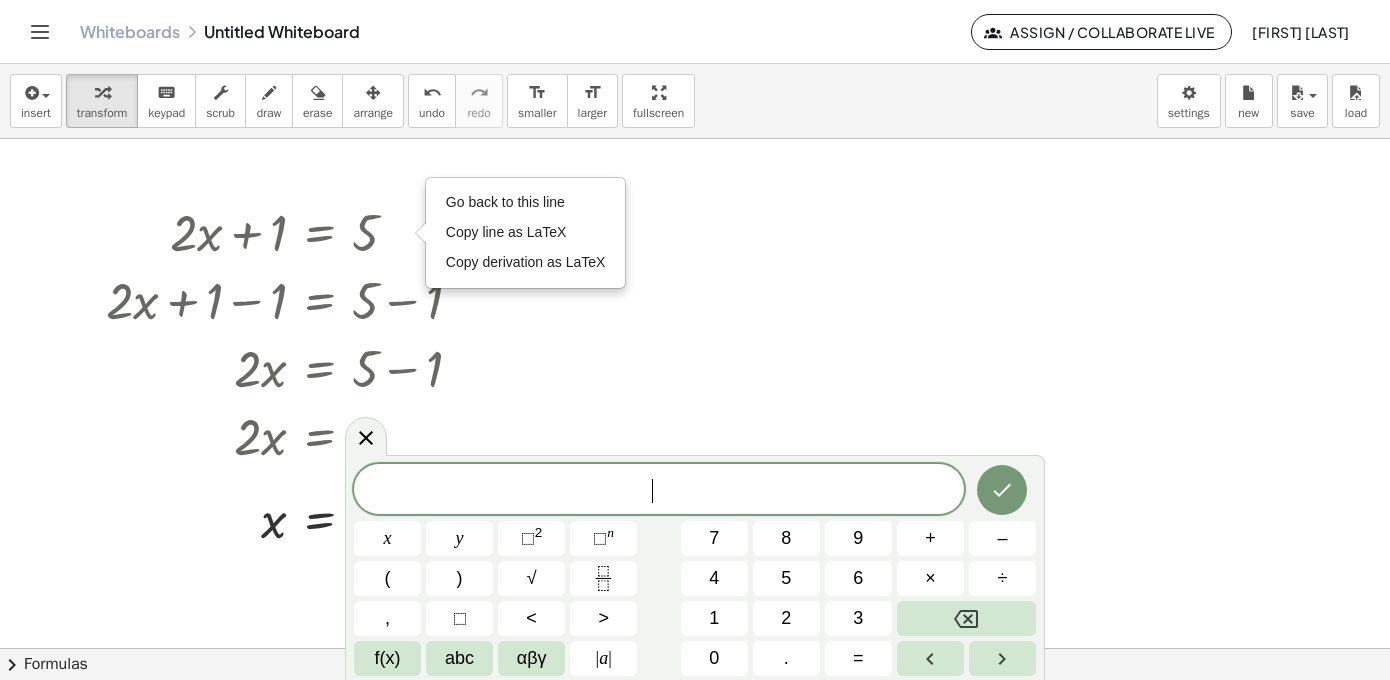 click at bounding box center (695, 664) 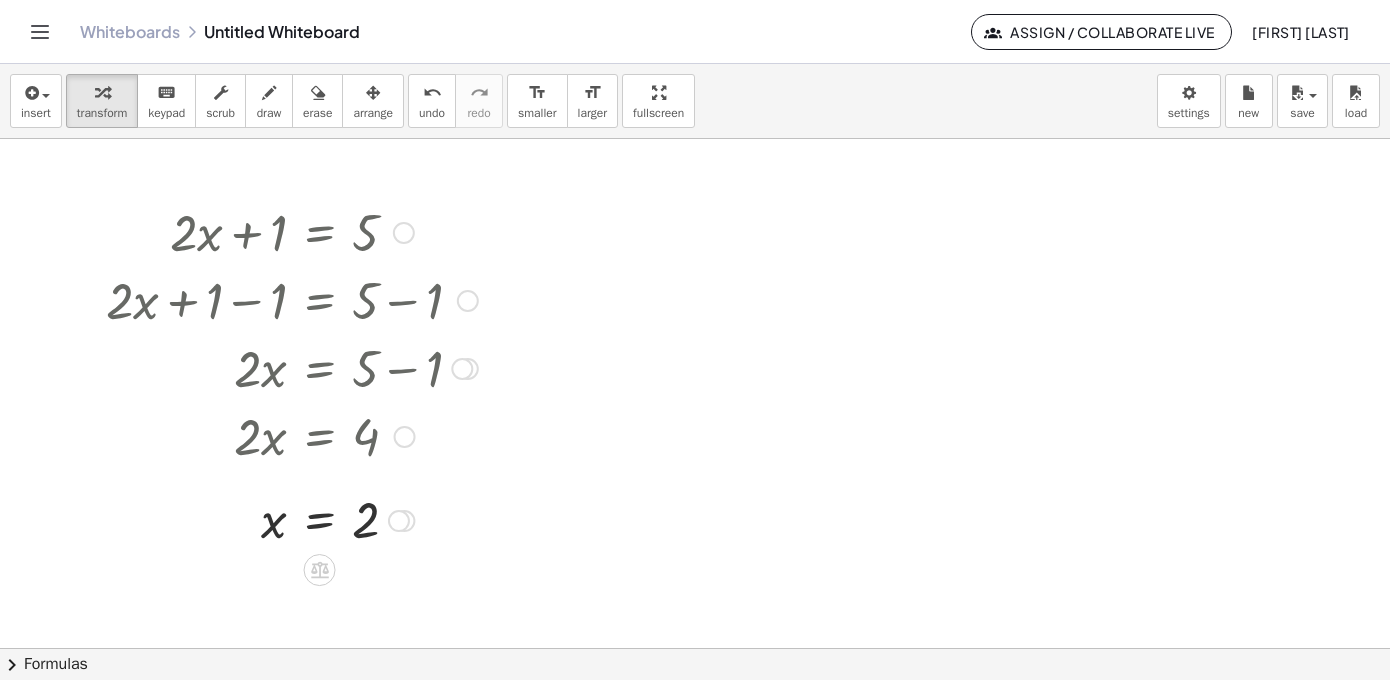 click 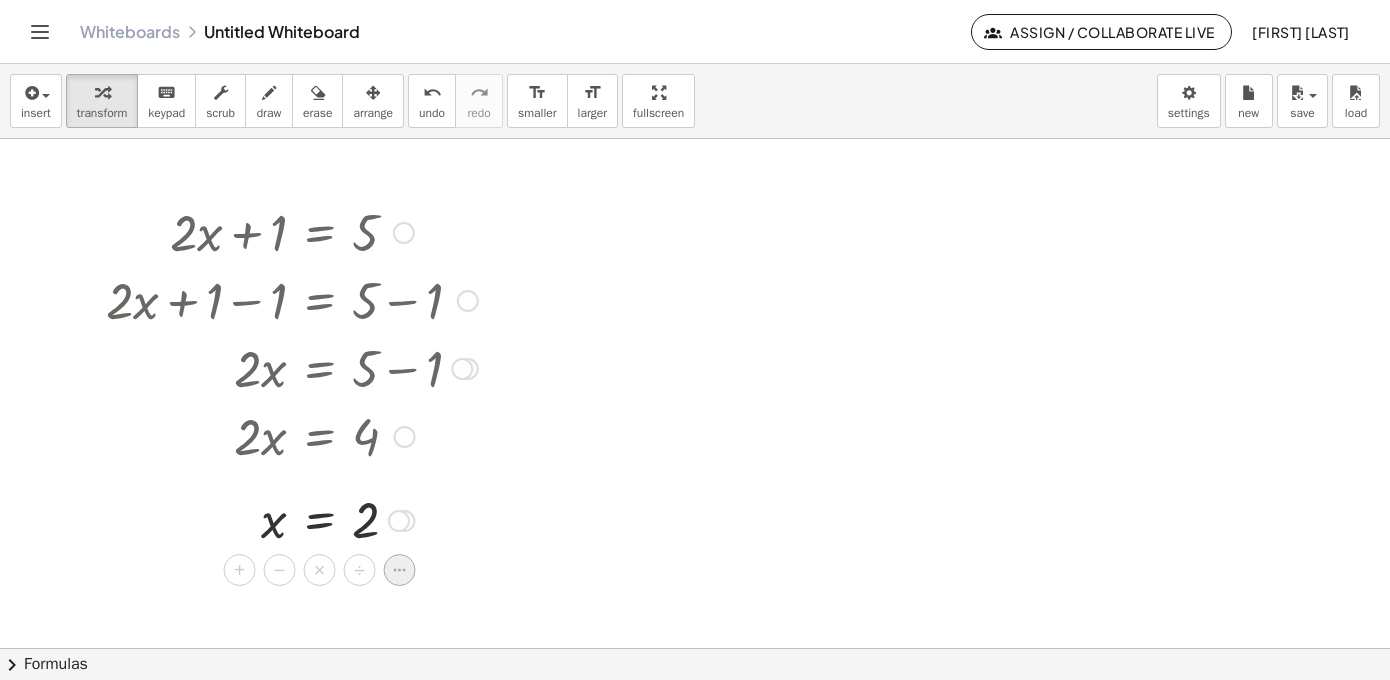 click 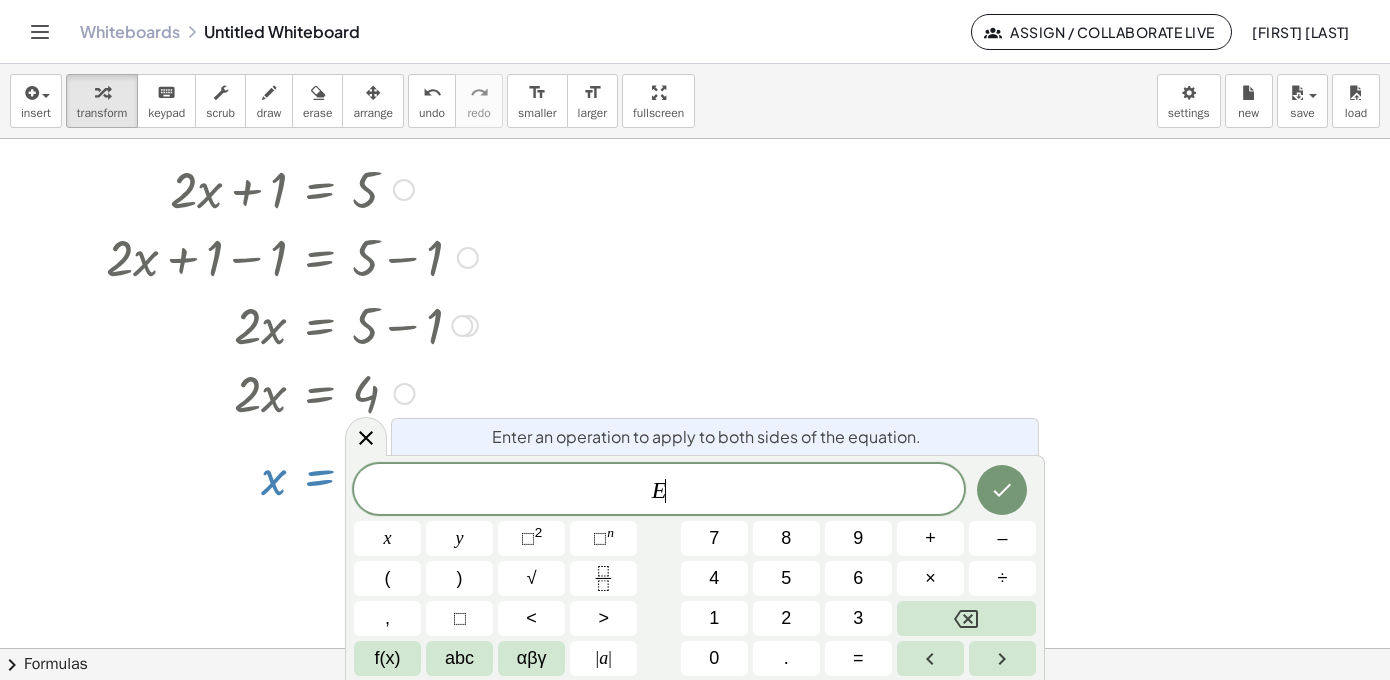 click at bounding box center (695, 621) 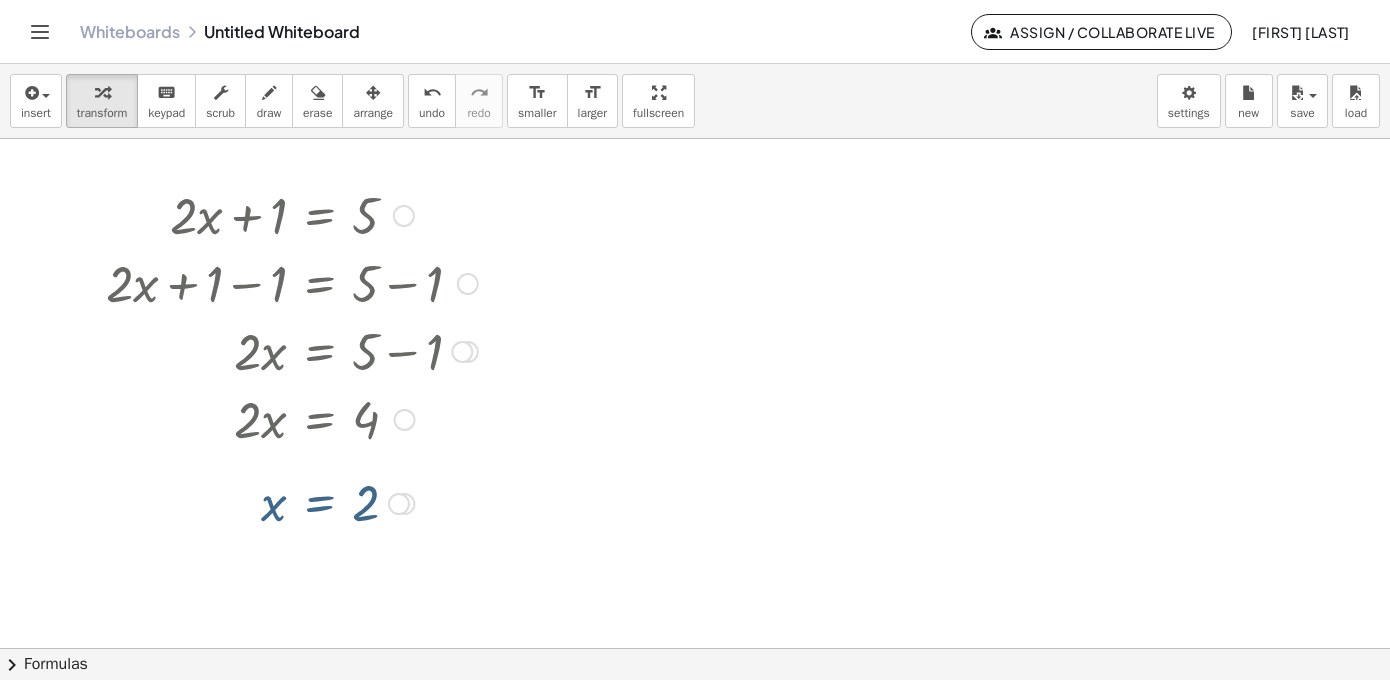 scroll, scrollTop: 0, scrollLeft: 0, axis: both 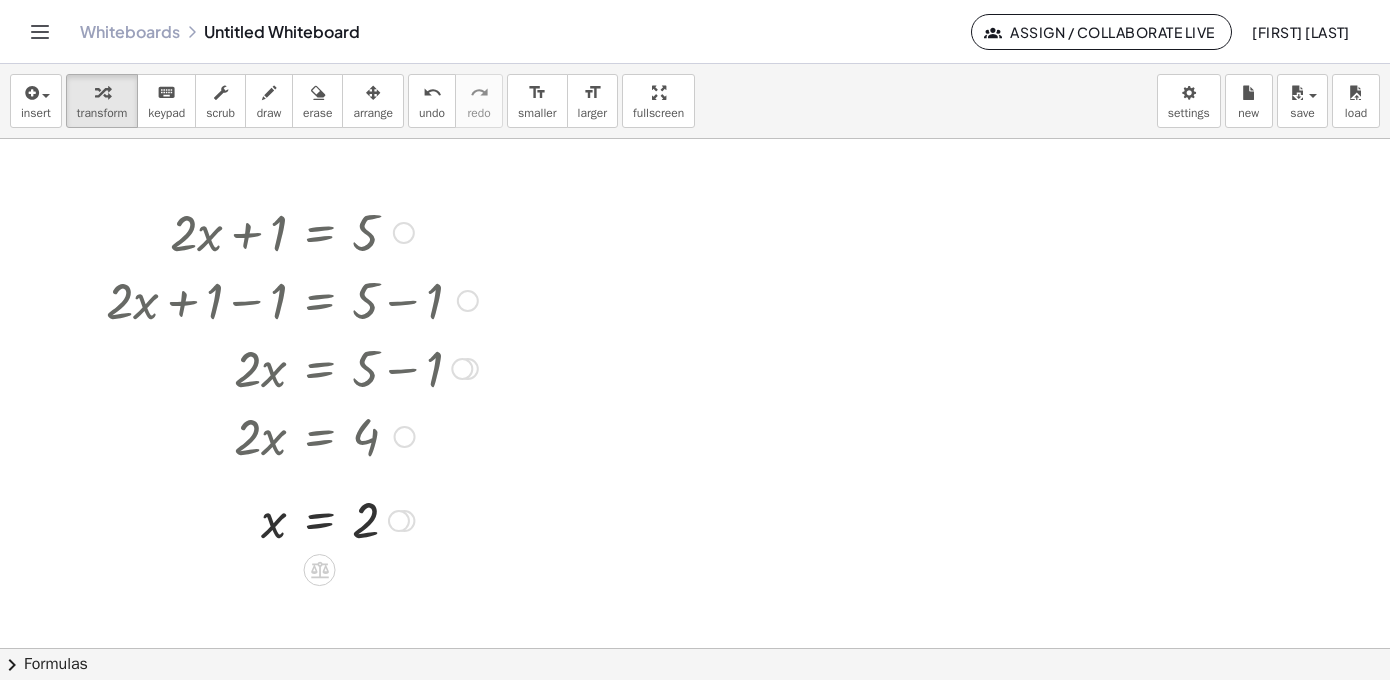 drag, startPoint x: 459, startPoint y: 563, endPoint x: 147, endPoint y: 255, distance: 438.4153 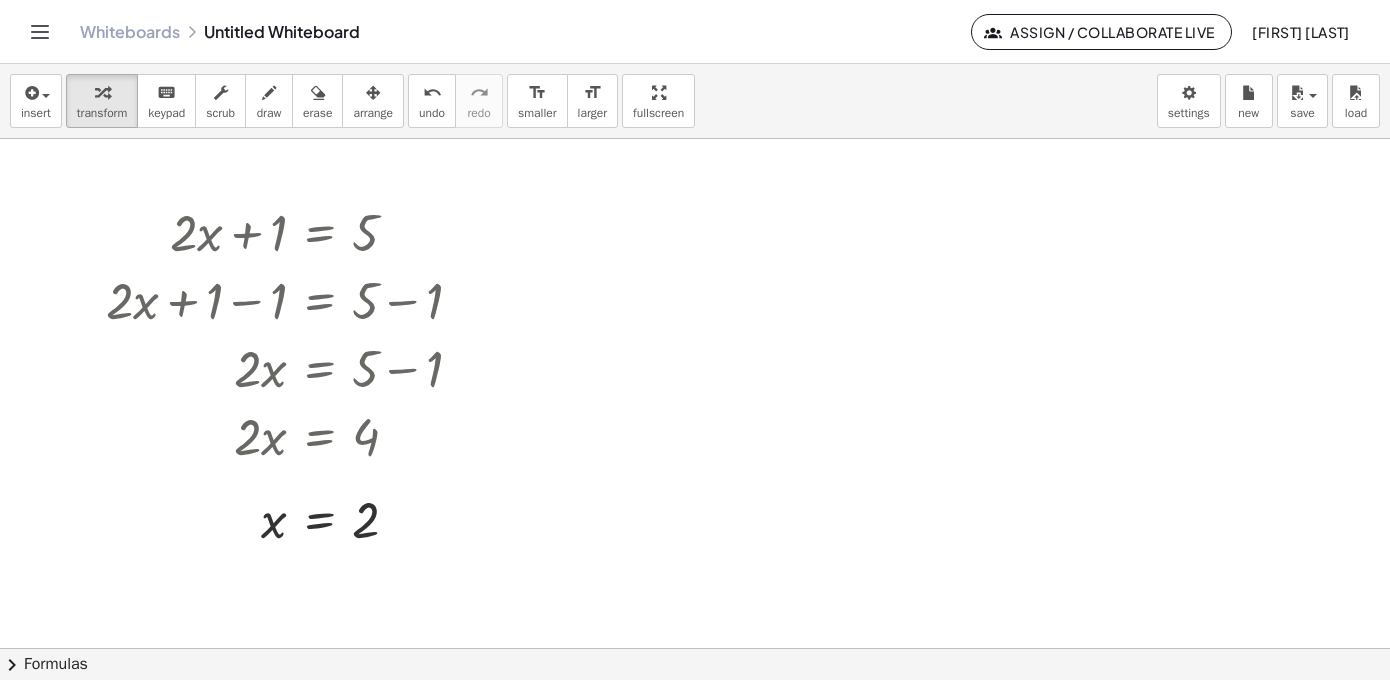 drag, startPoint x: 80, startPoint y: 147, endPoint x: 569, endPoint y: 513, distance: 610.8003 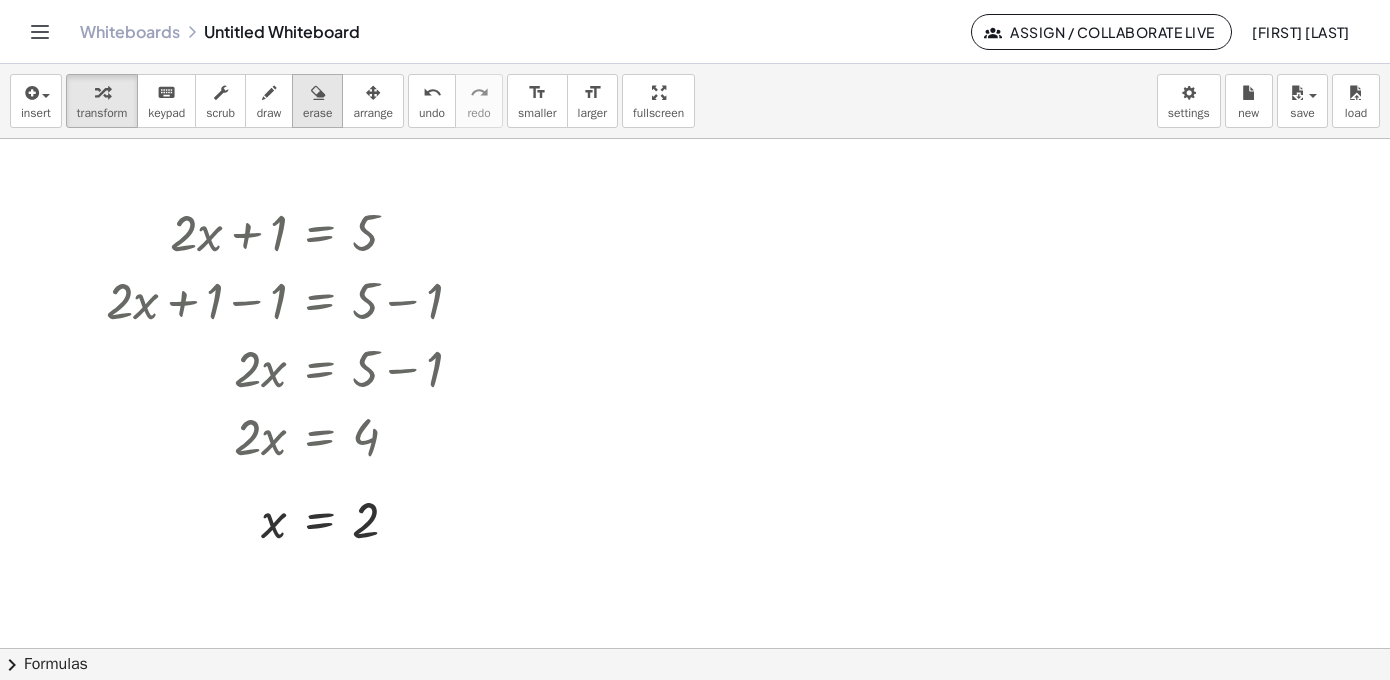 click on "erase" at bounding box center (317, 113) 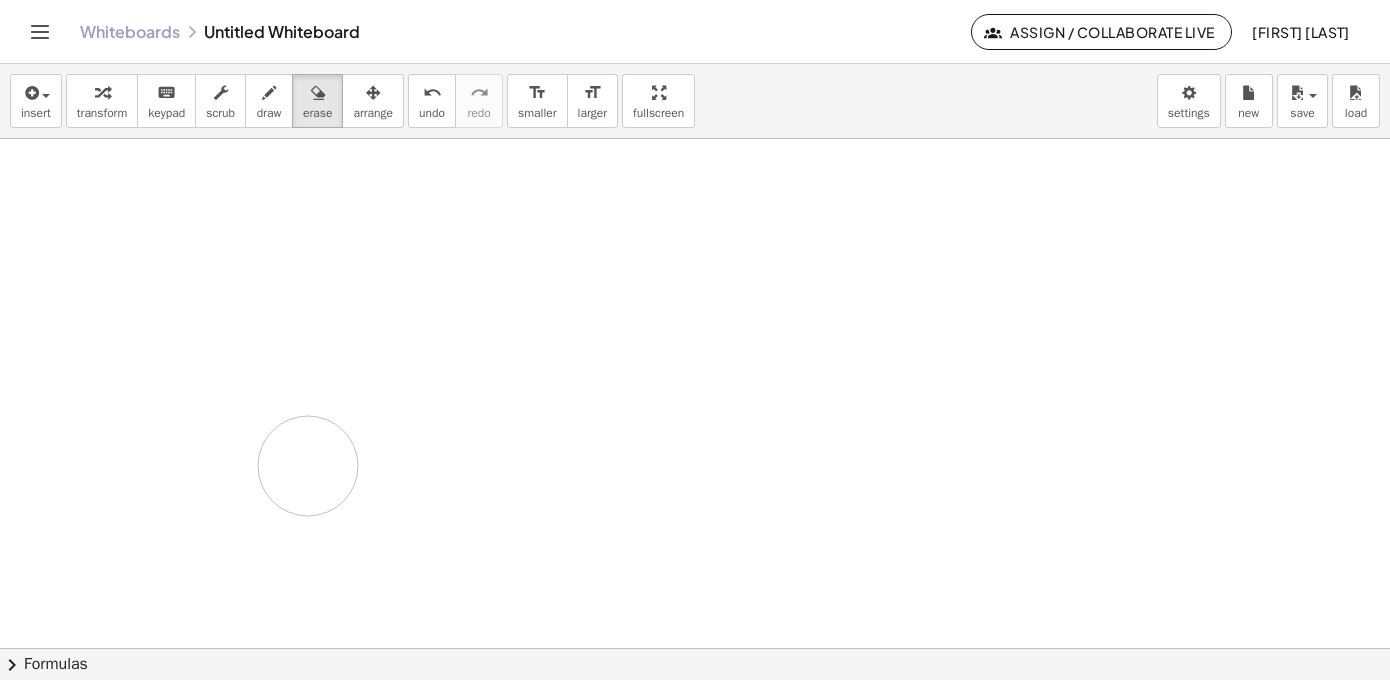 drag, startPoint x: 144, startPoint y: 221, endPoint x: 316, endPoint y: 456, distance: 291.21985 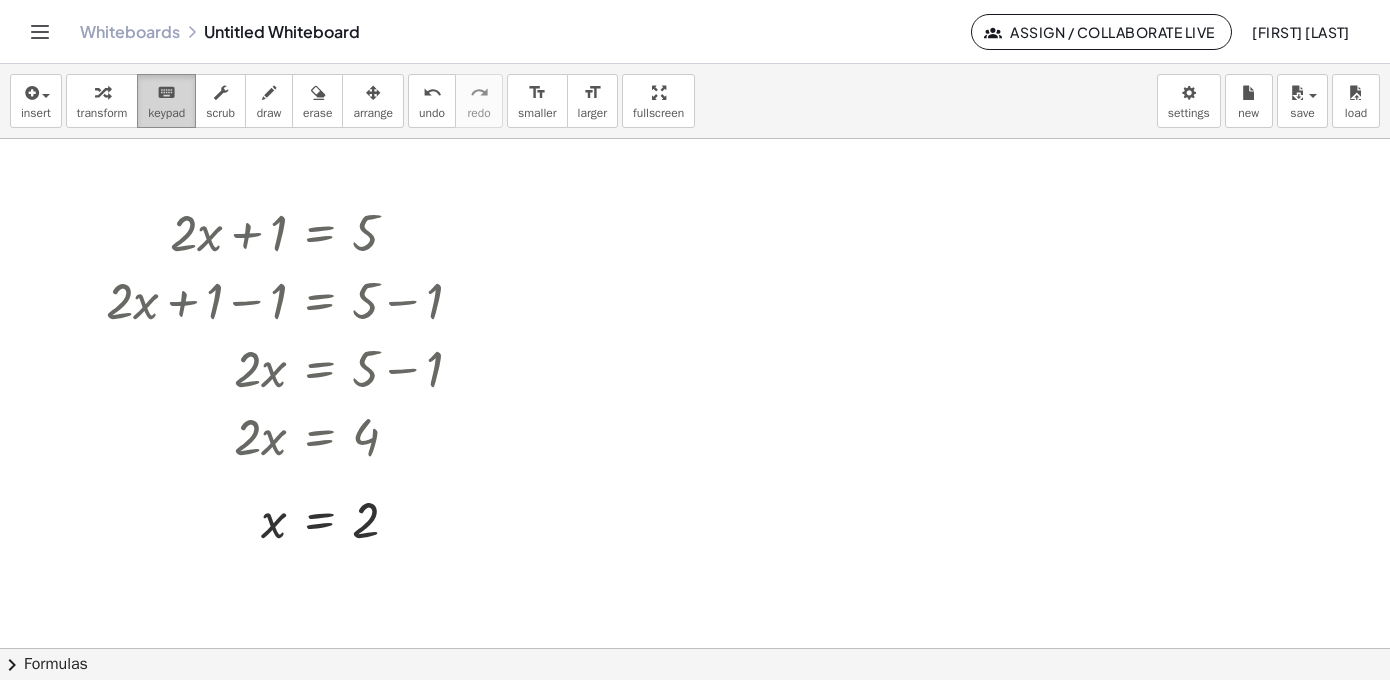 click on "keypad" at bounding box center (166, 113) 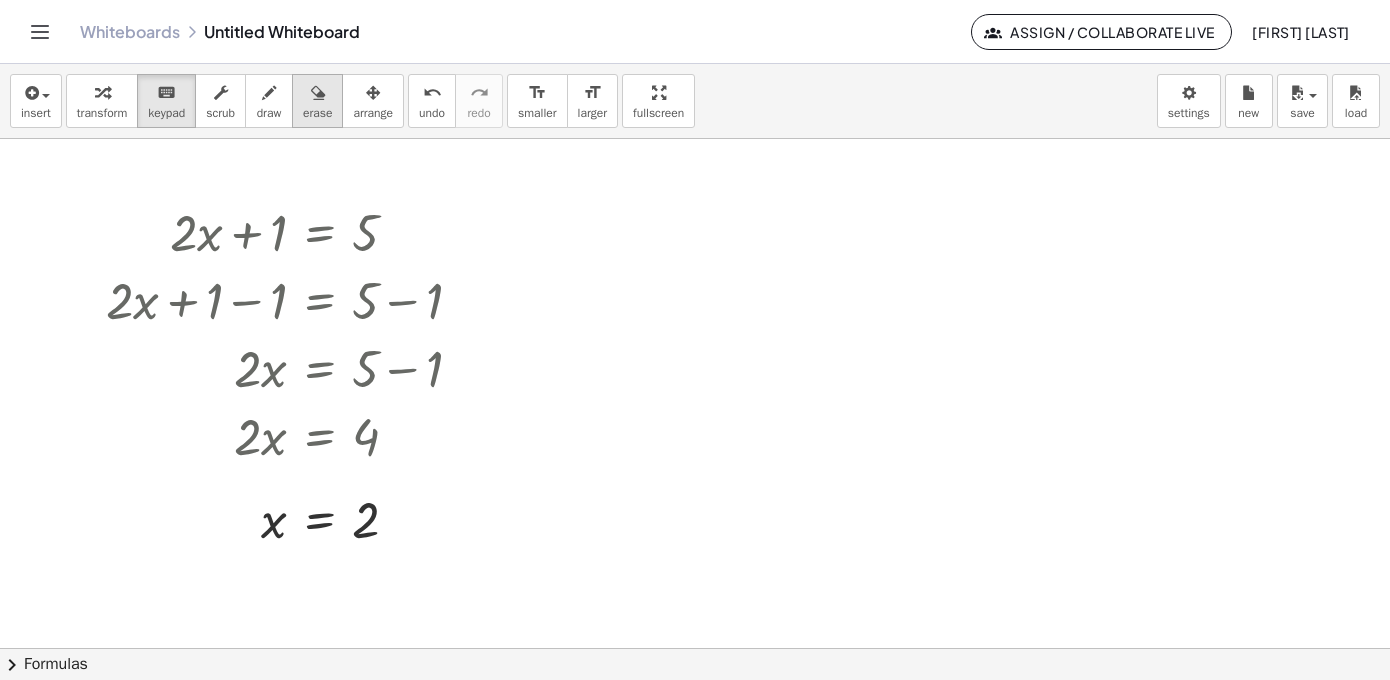 click on "erase" at bounding box center (317, 113) 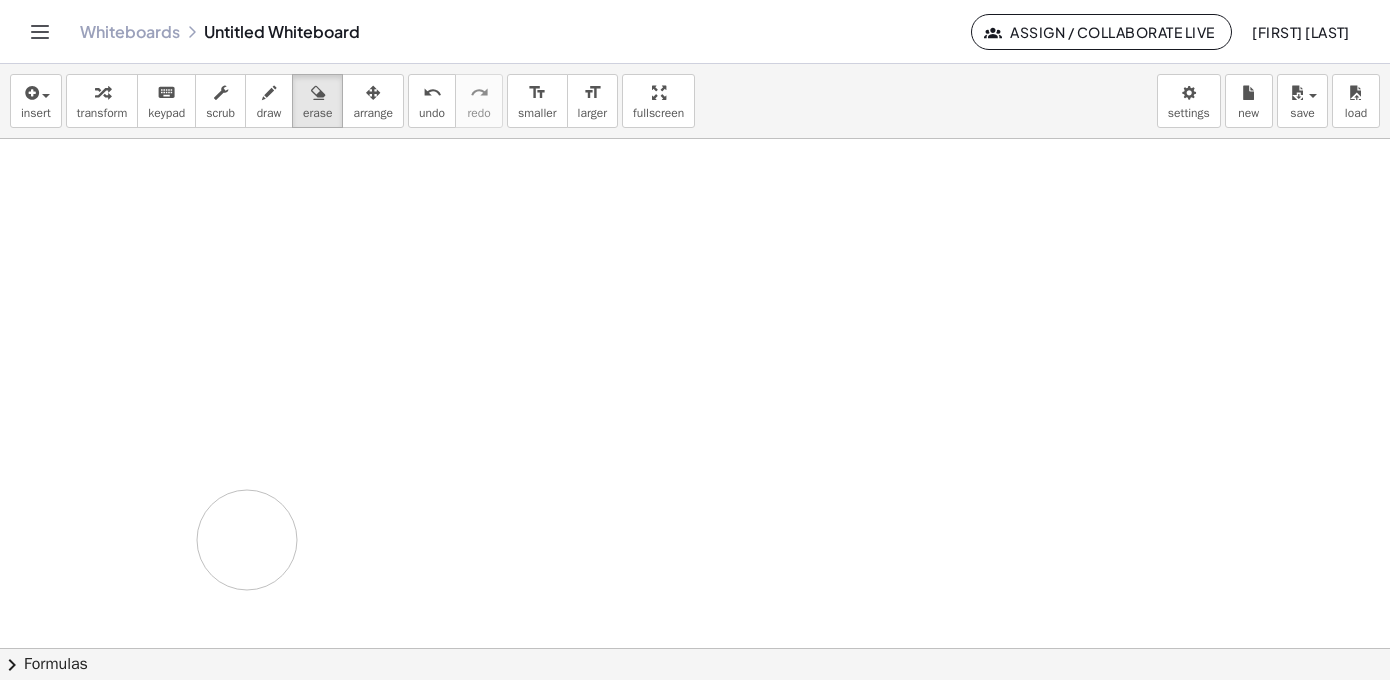 drag, startPoint x: 413, startPoint y: 268, endPoint x: 247, endPoint y: 540, distance: 318.6534 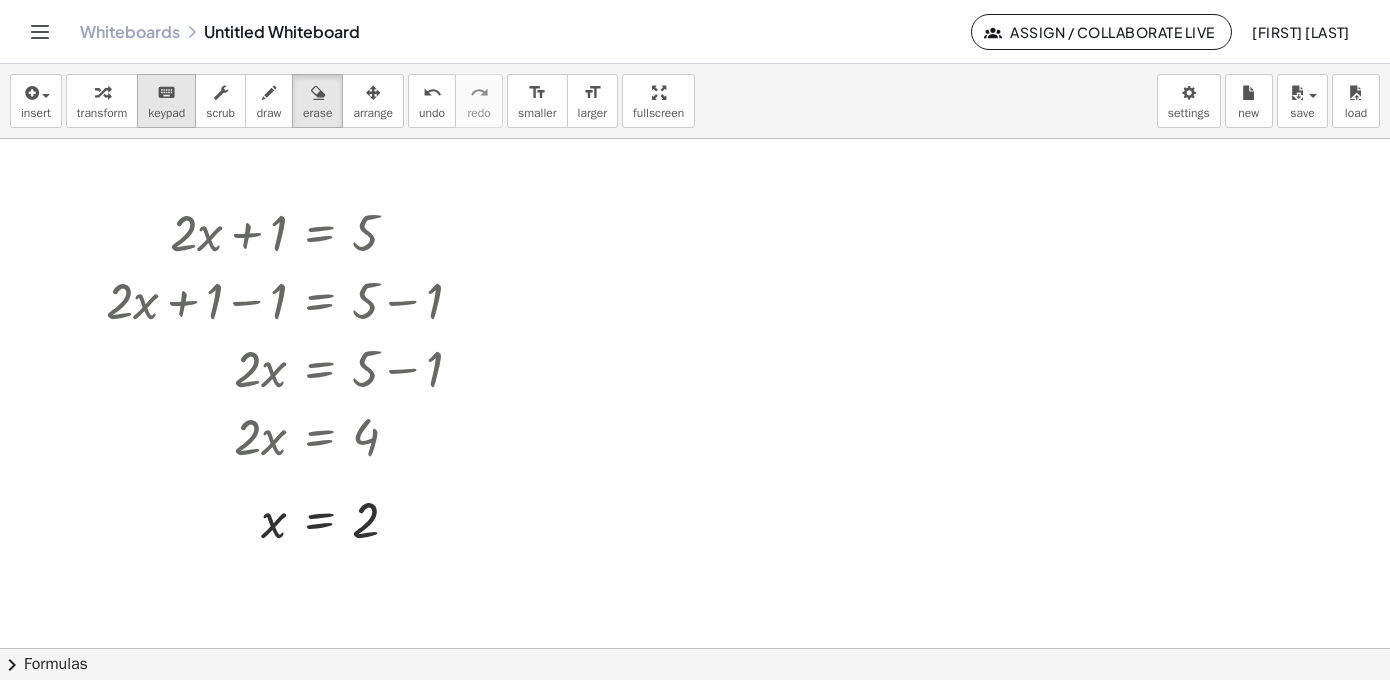 click on "keypad" at bounding box center (166, 113) 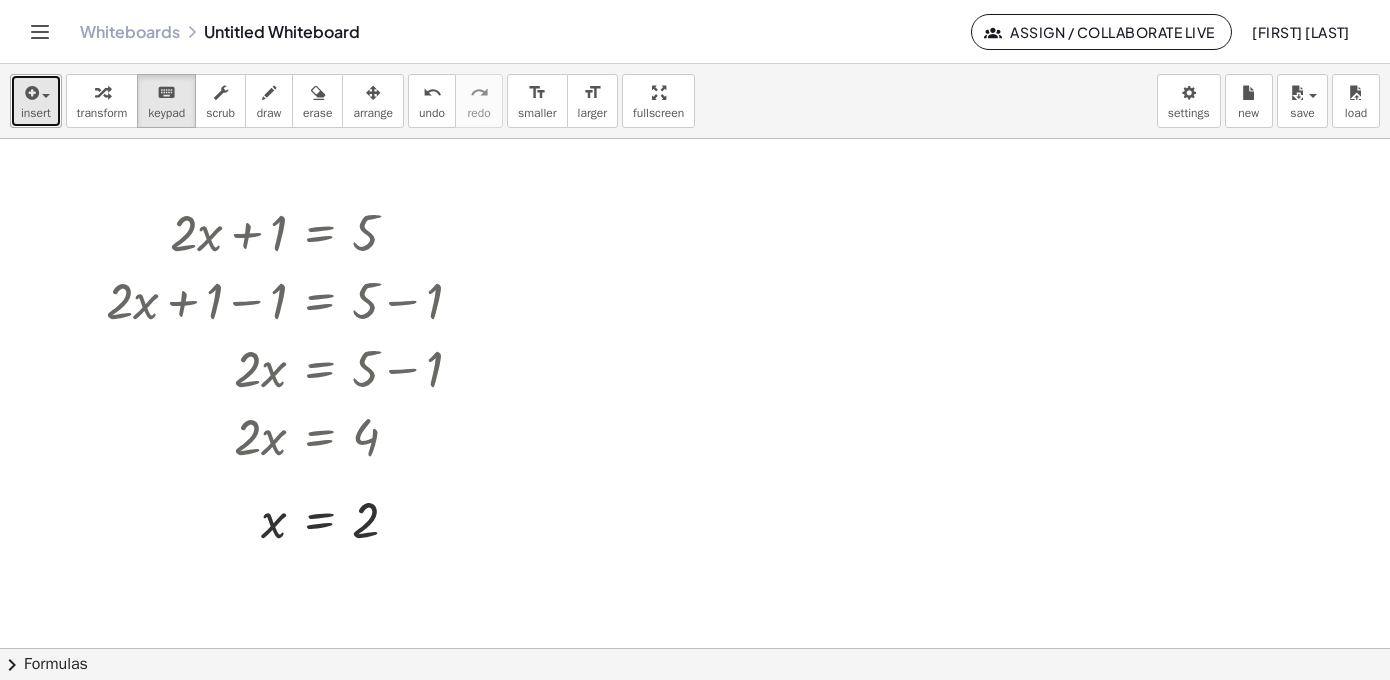 click at bounding box center [30, 93] 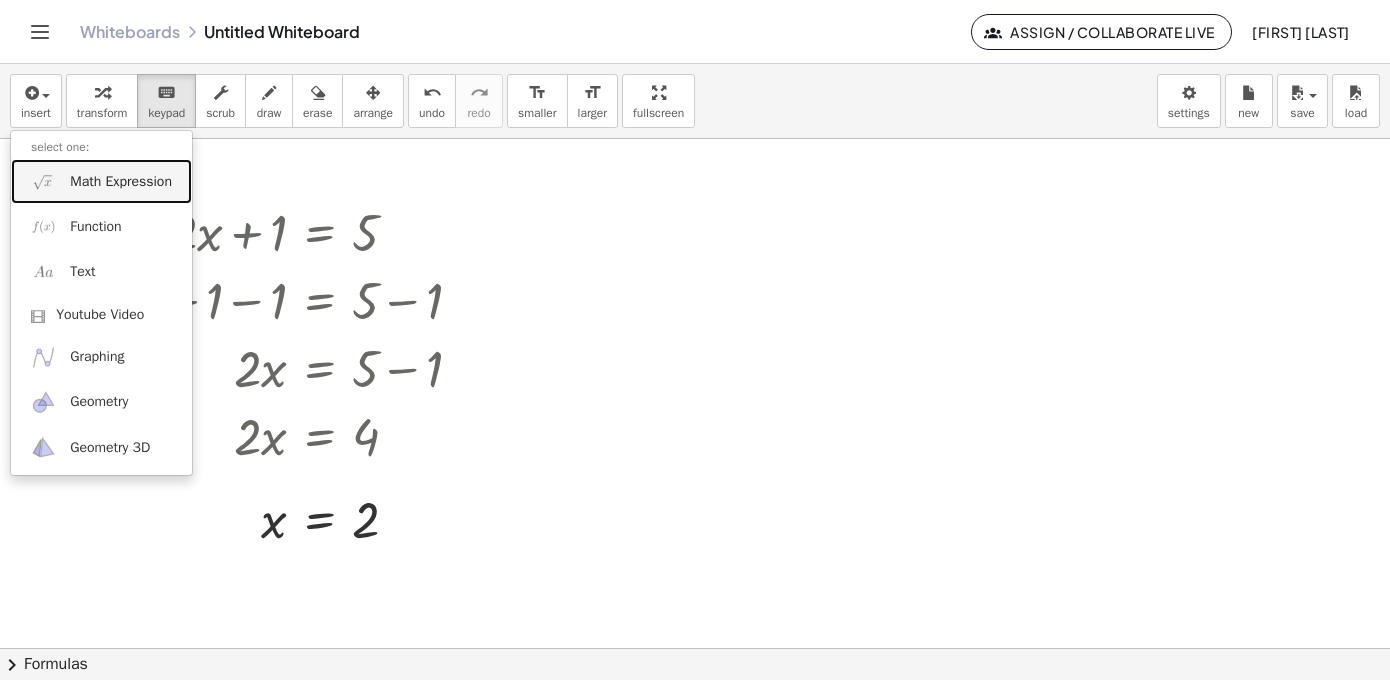 click on "Math Expression" at bounding box center (121, 182) 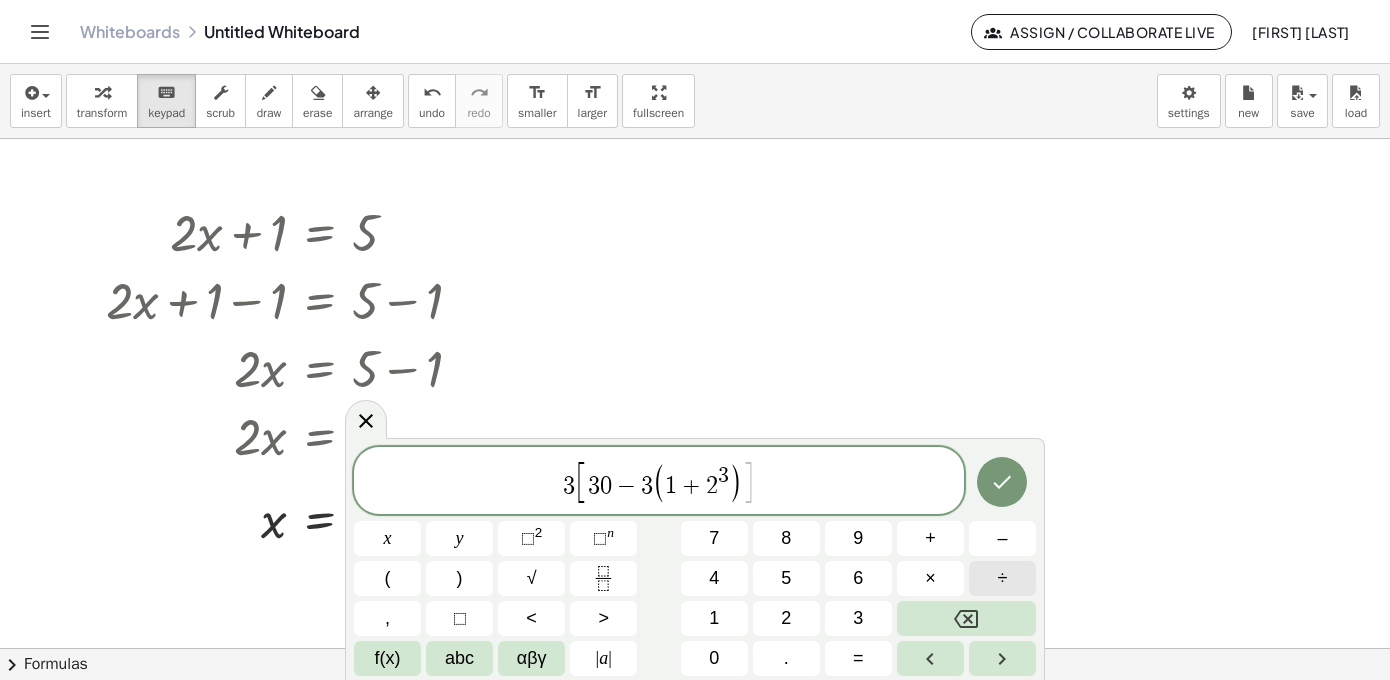 click on "÷" at bounding box center (1002, 578) 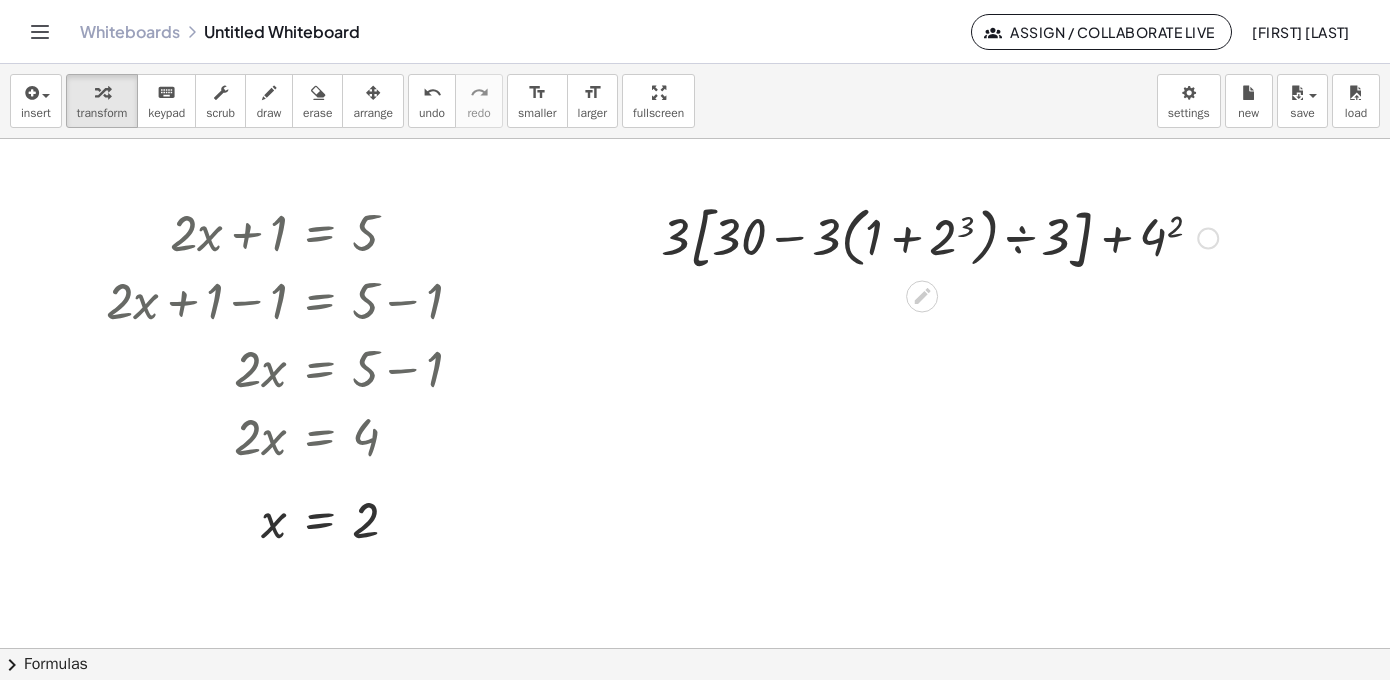 click at bounding box center [939, 236] 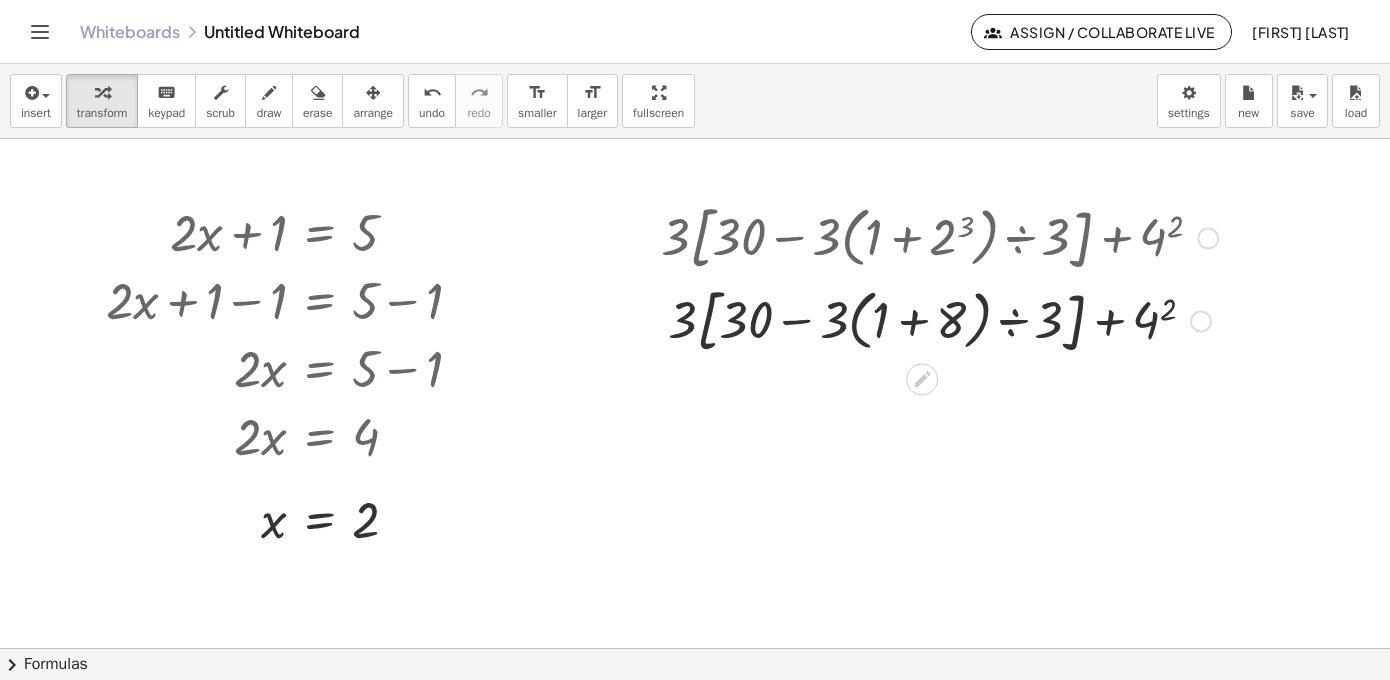 click at bounding box center (939, 319) 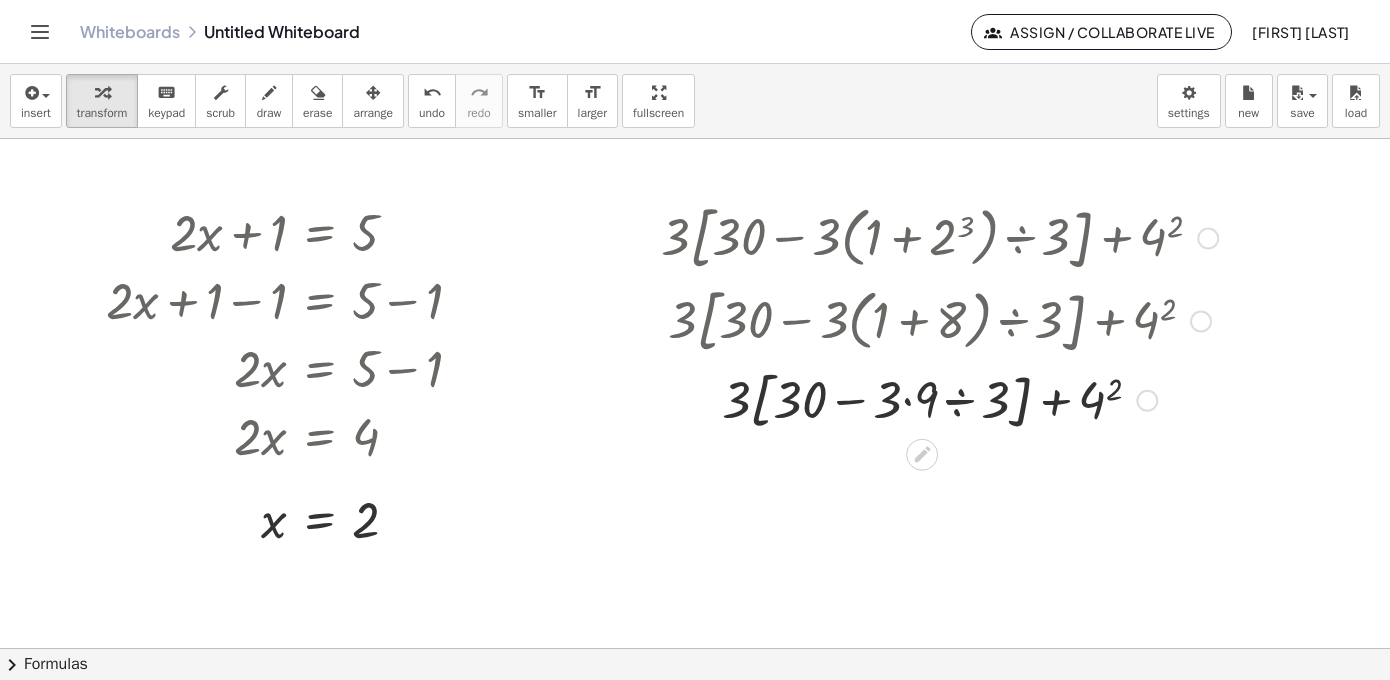 click at bounding box center (939, 399) 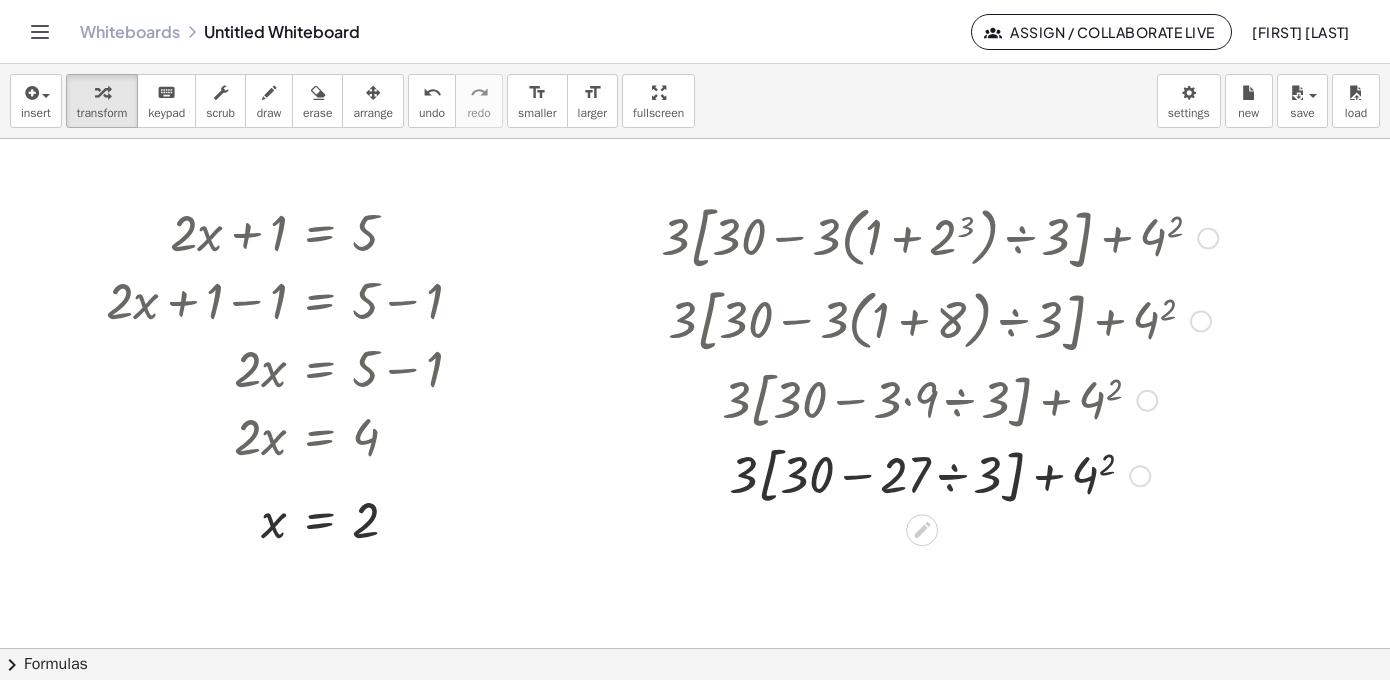 click at bounding box center (939, 475) 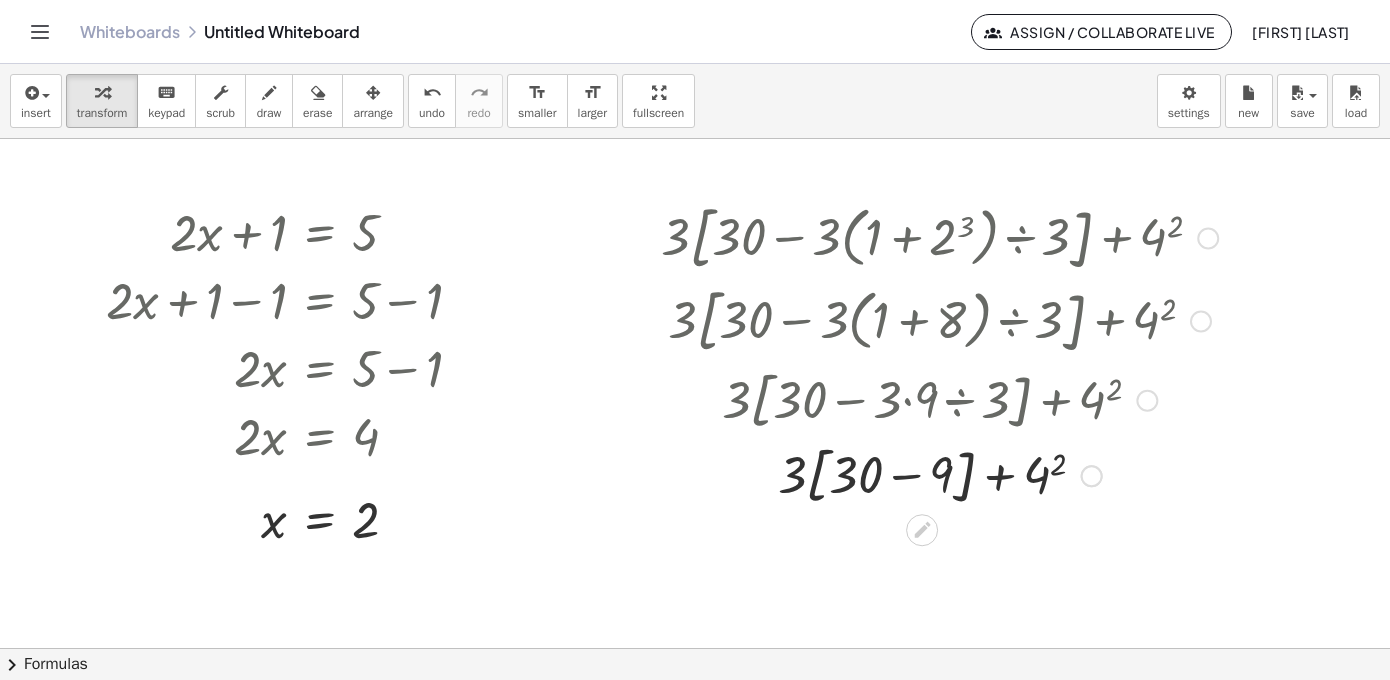 click at bounding box center [939, 475] 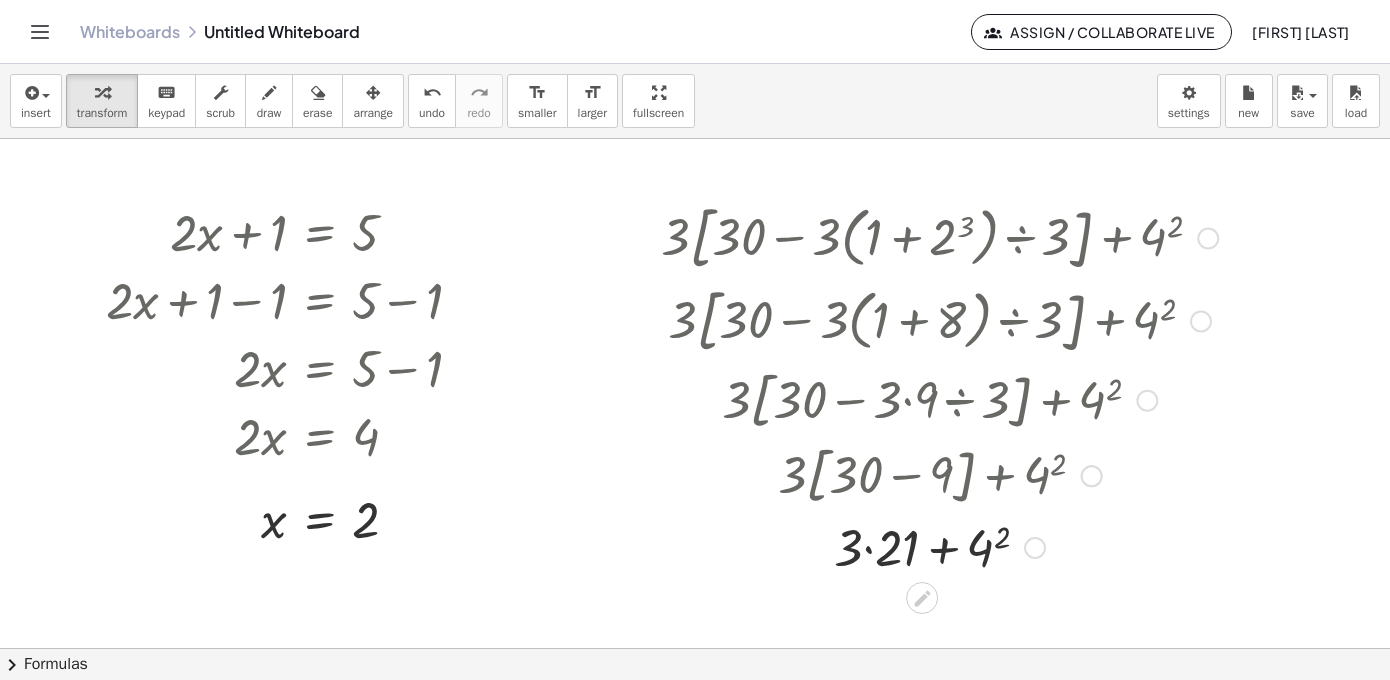 click at bounding box center (939, 546) 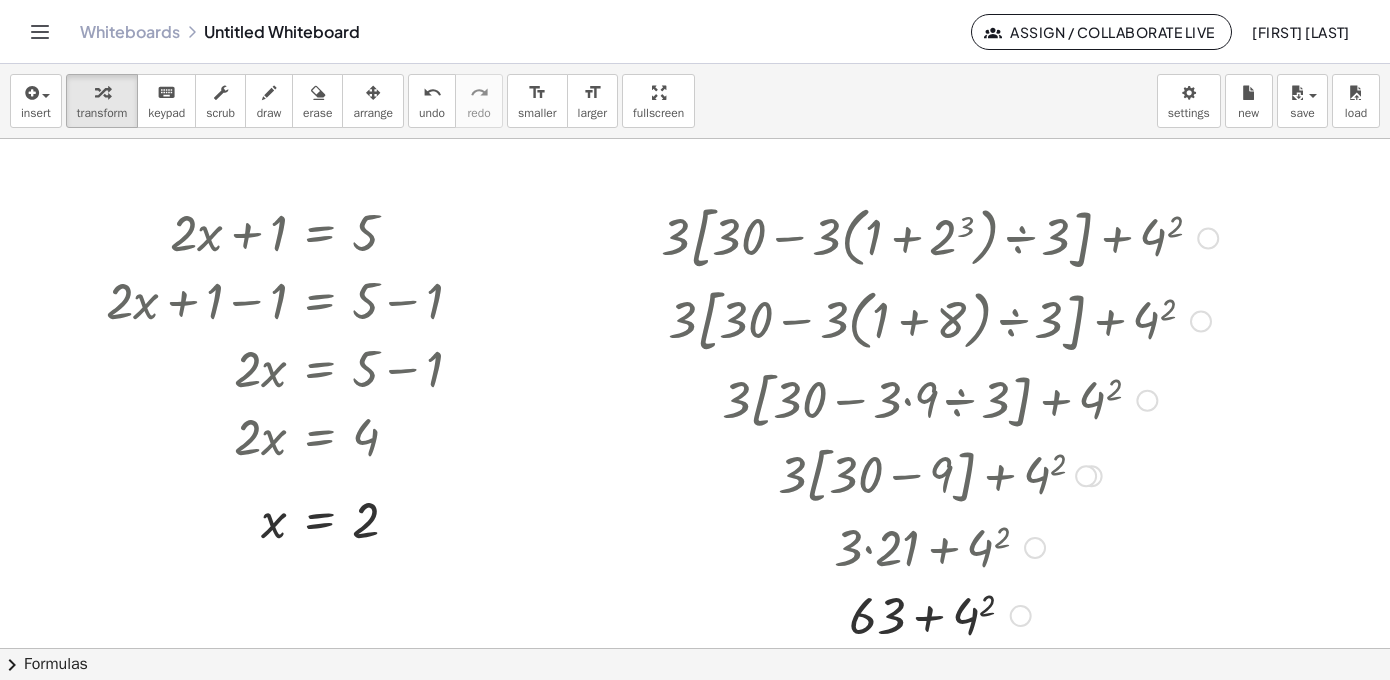 click at bounding box center (939, 614) 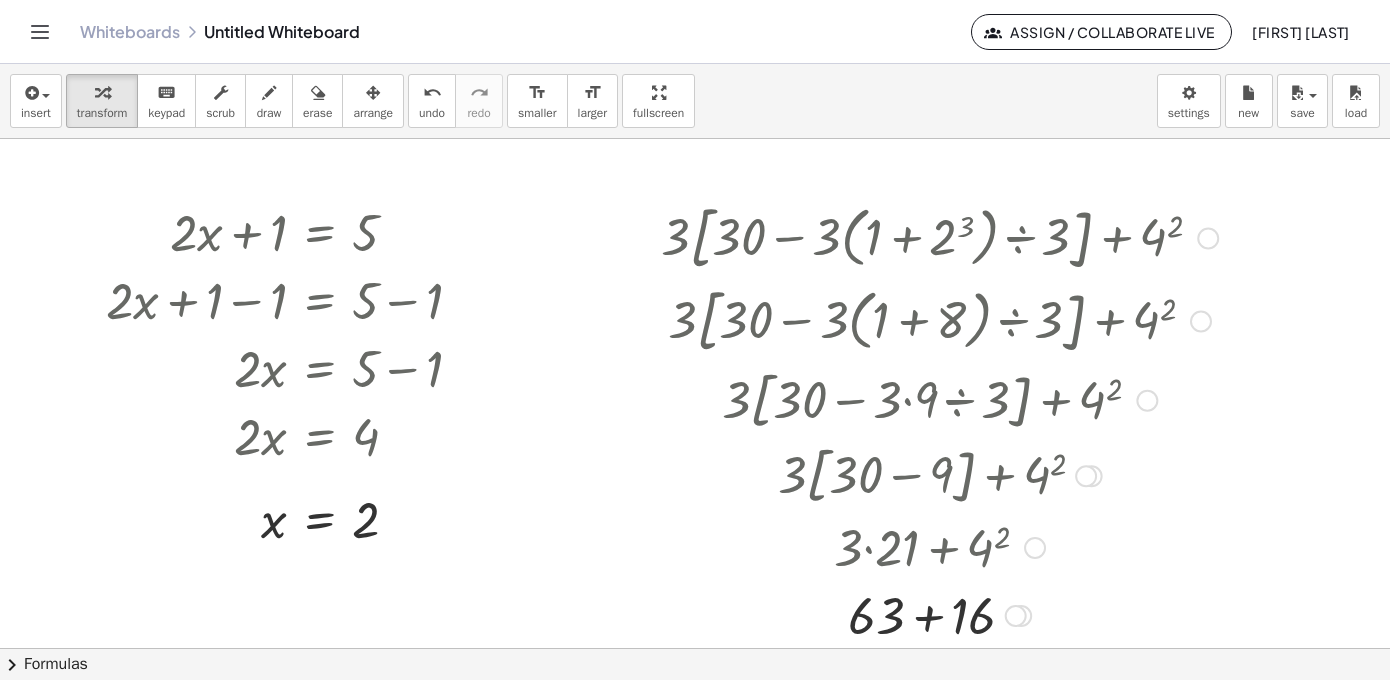 click at bounding box center [939, 614] 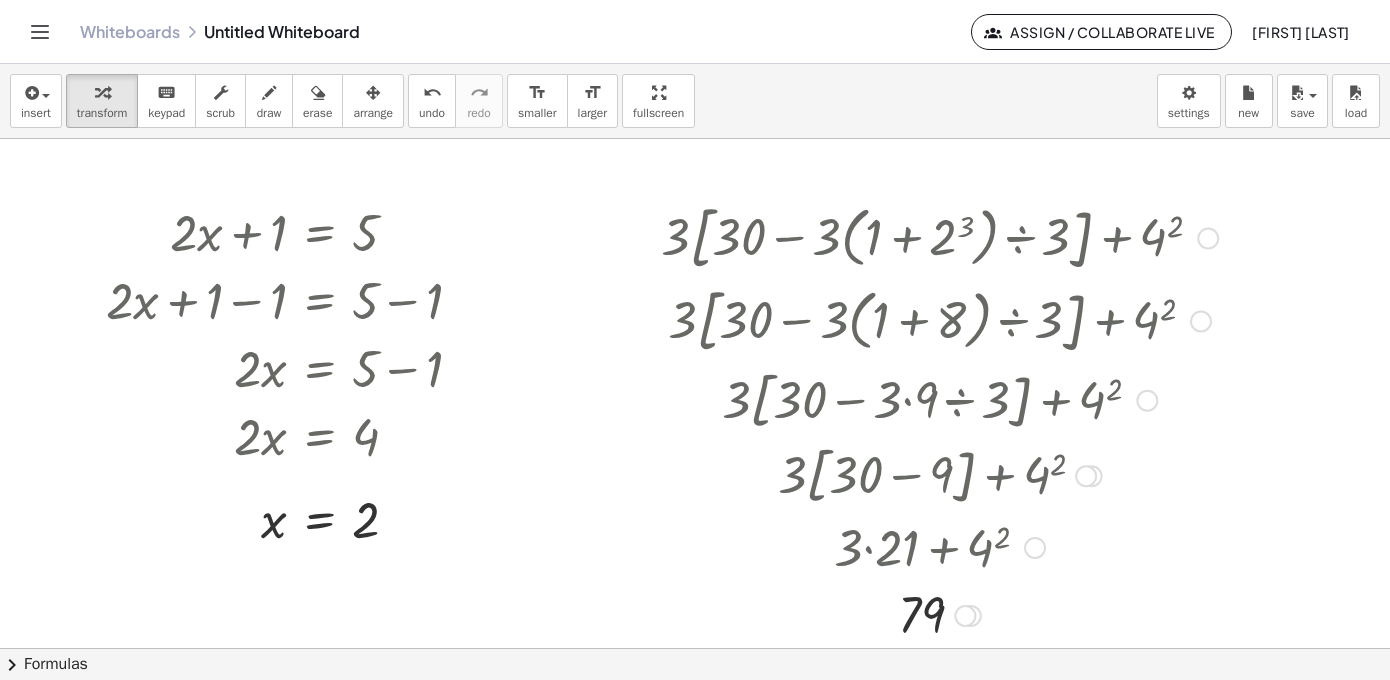 click at bounding box center (965, 616) 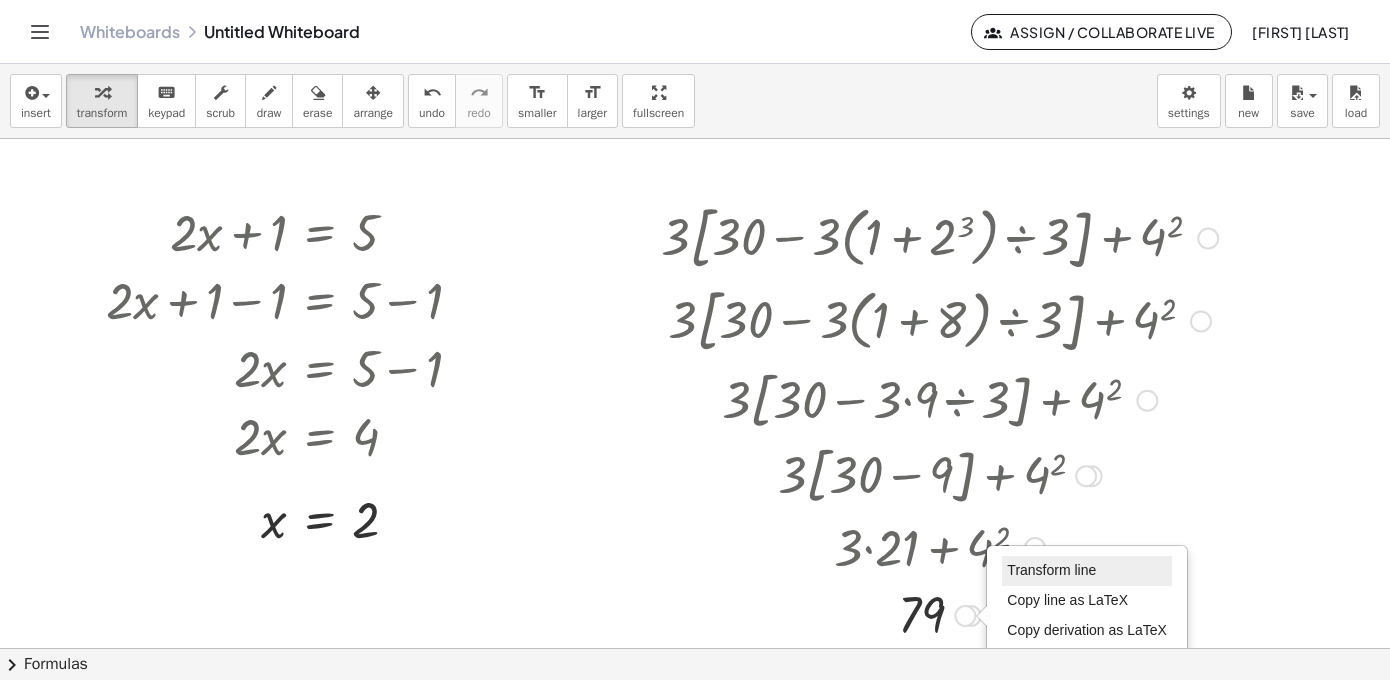 click on "Transform line" at bounding box center (1051, 570) 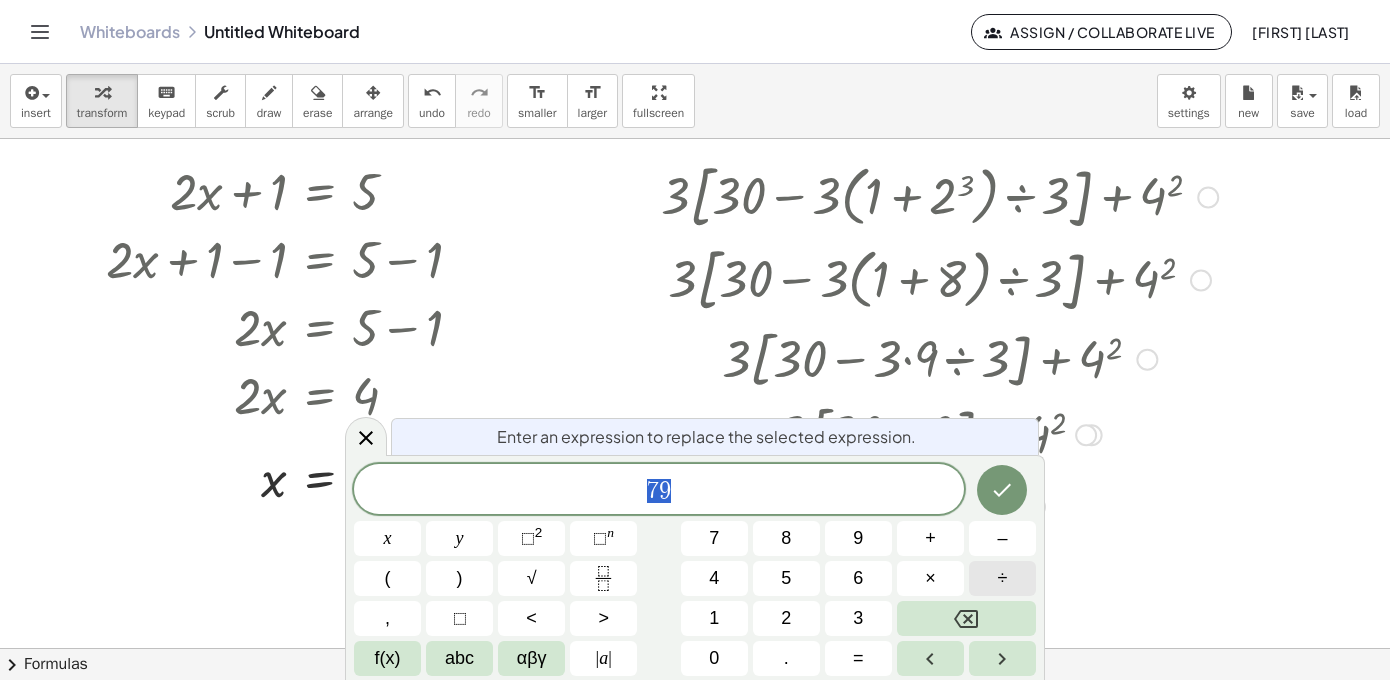 scroll, scrollTop: 41, scrollLeft: 0, axis: vertical 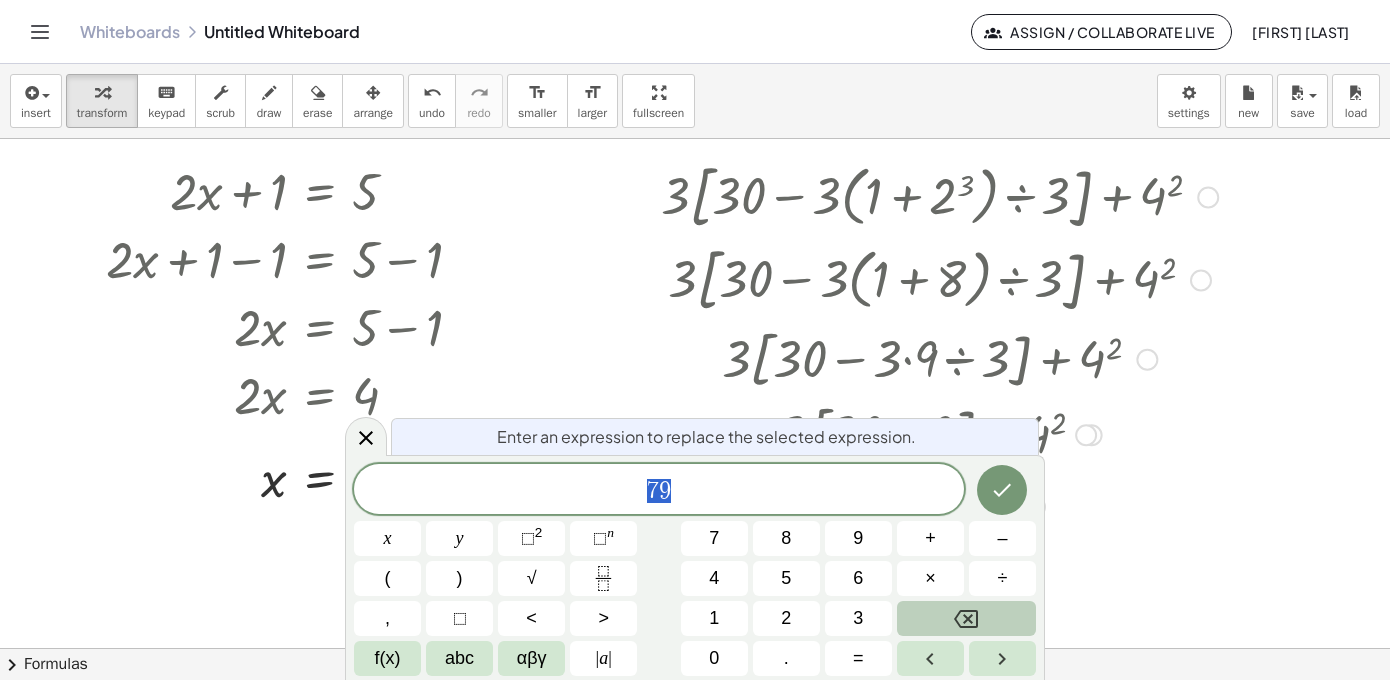 click 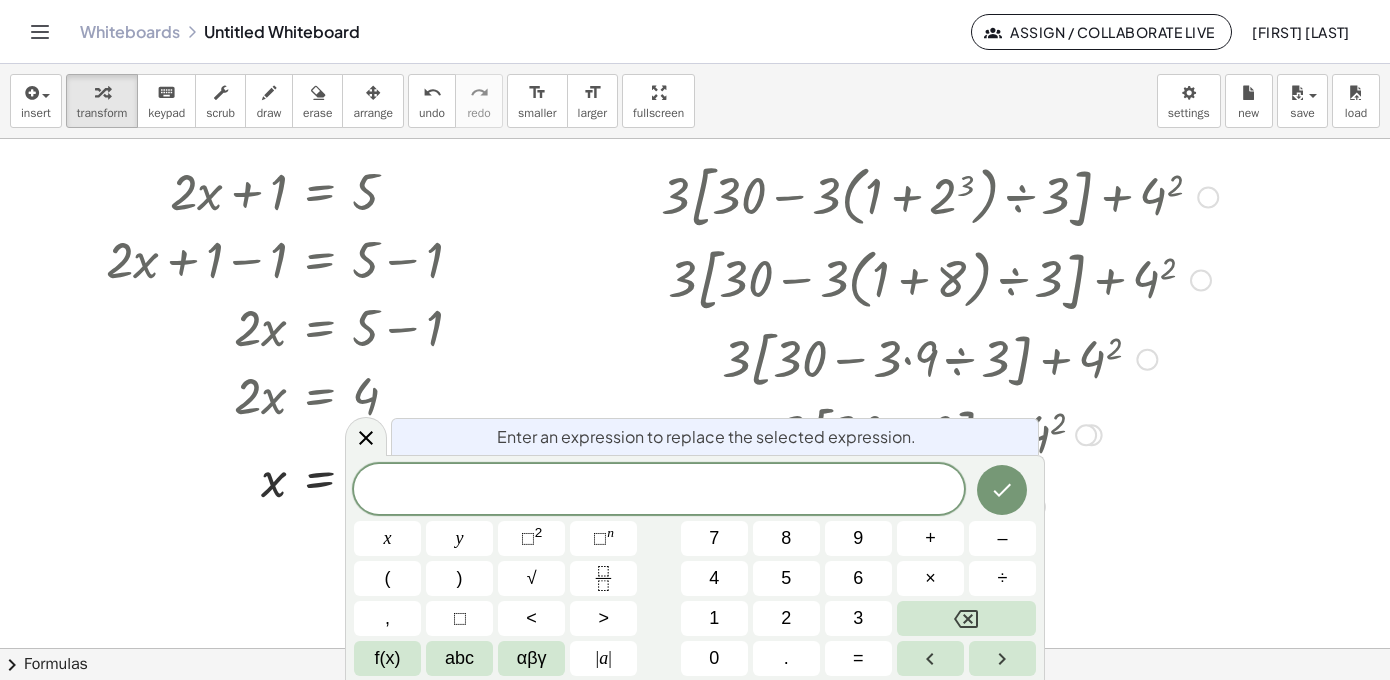 click at bounding box center (939, 573) 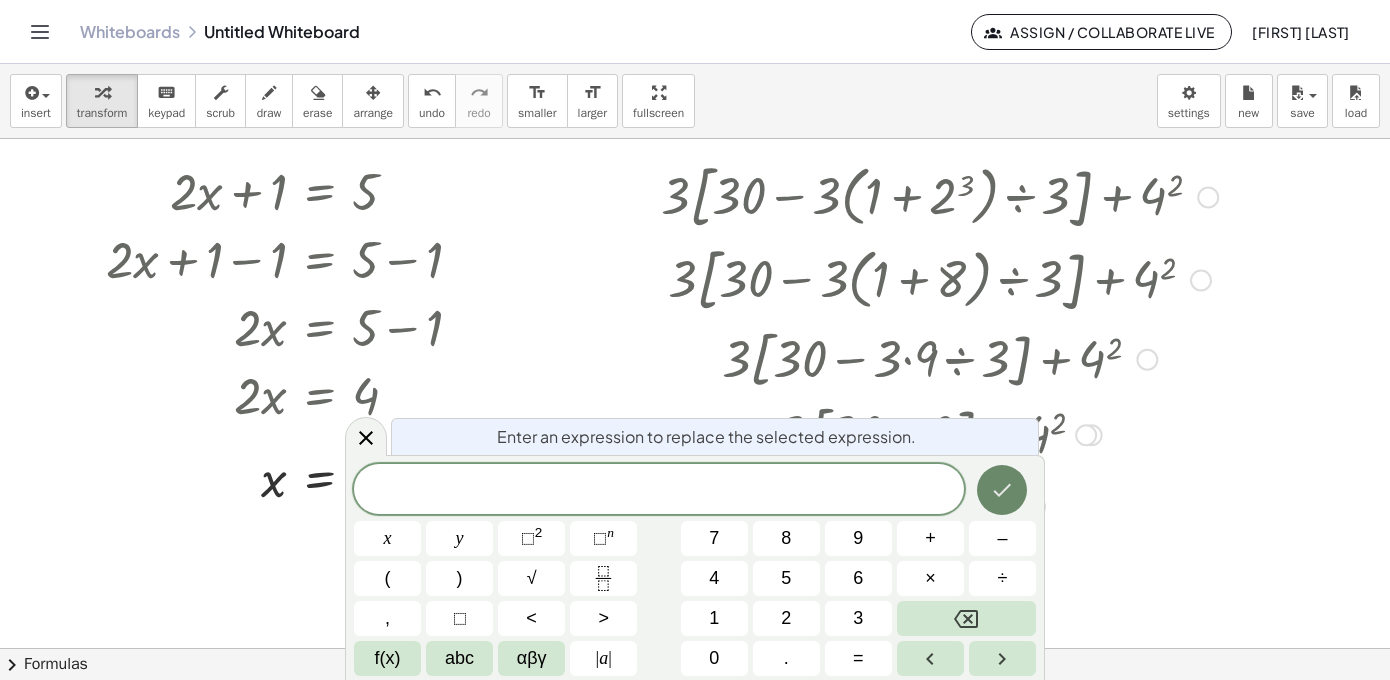 click 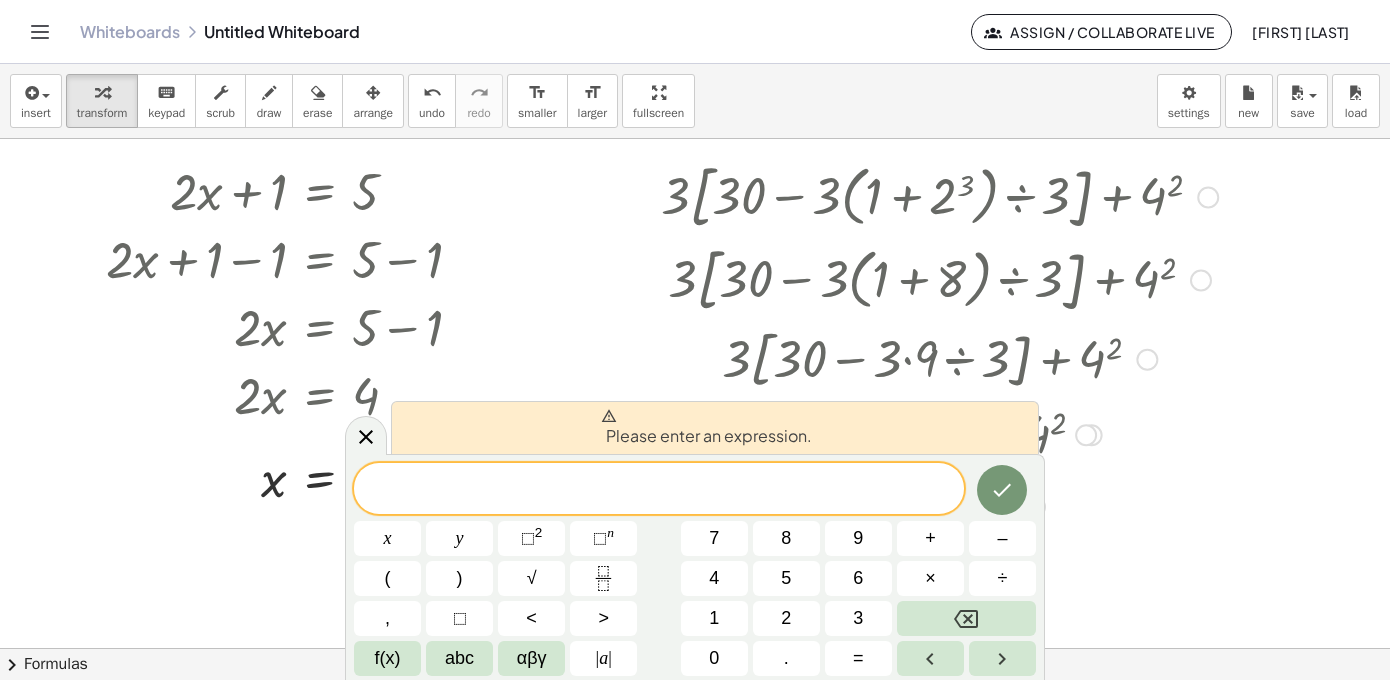 click at bounding box center [939, 505] 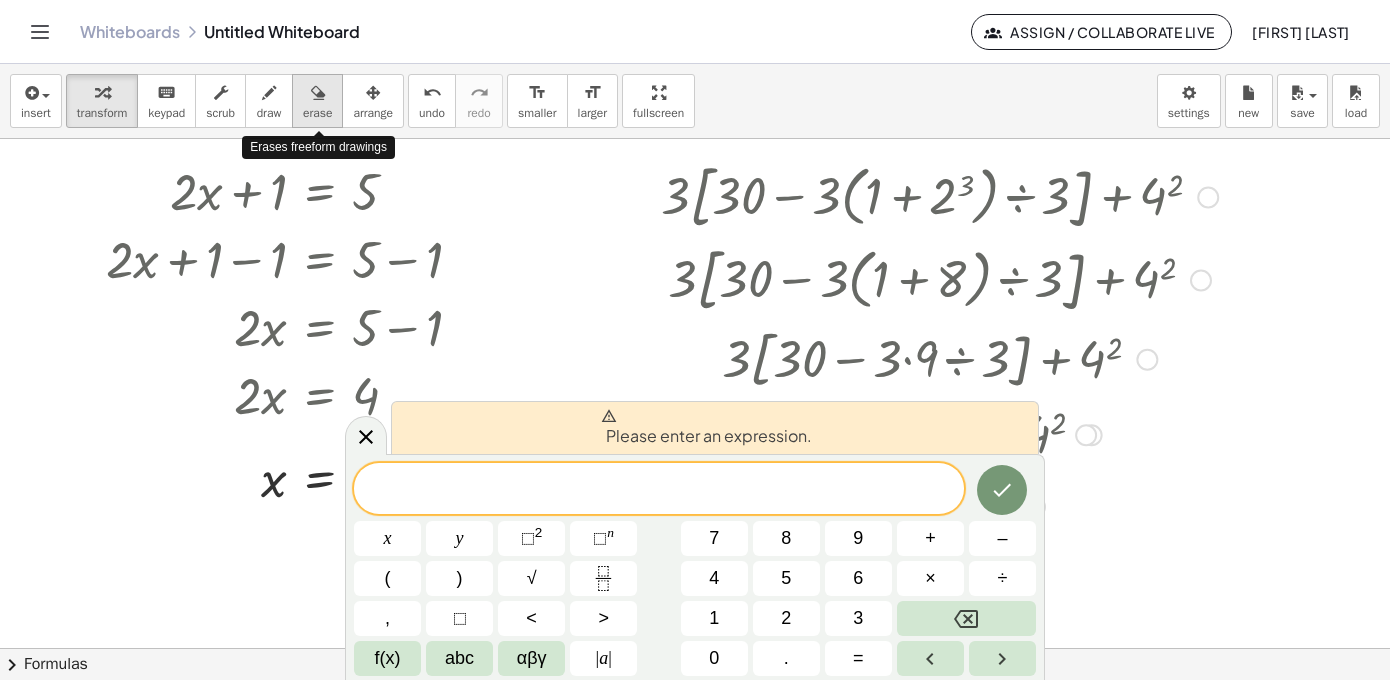 click at bounding box center [318, 93] 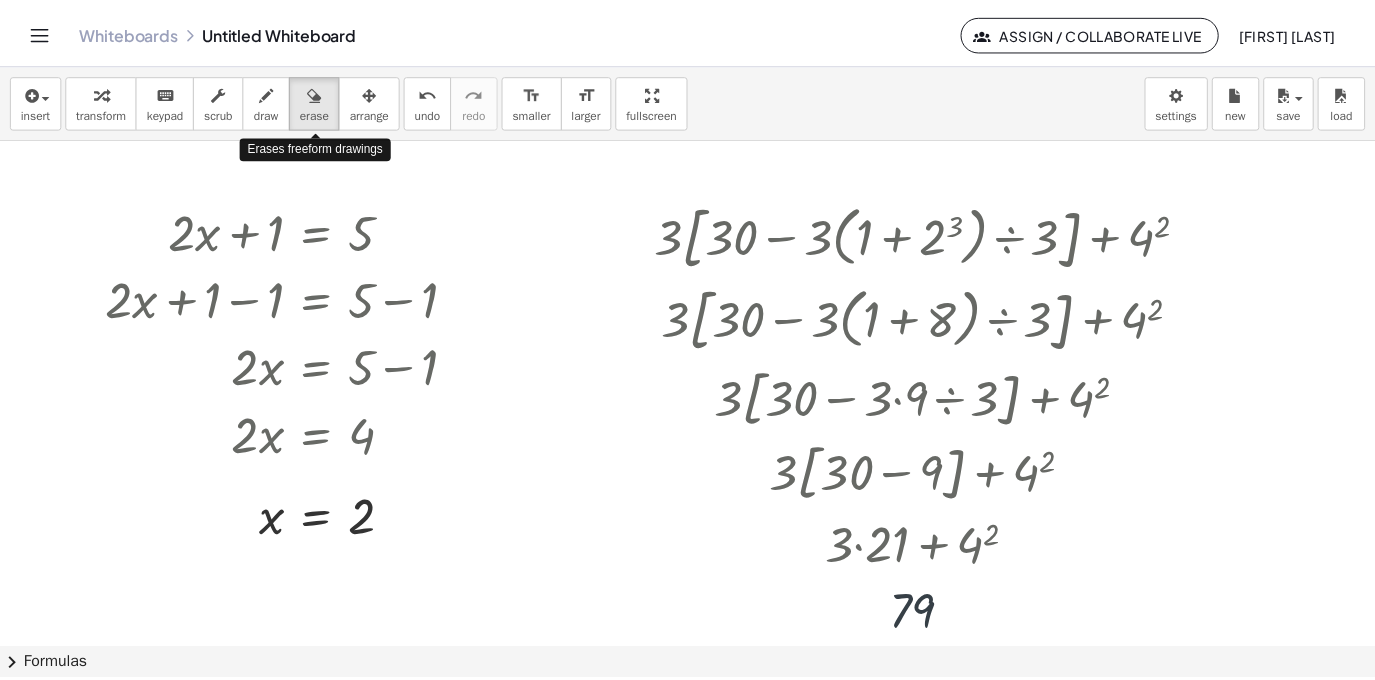 scroll, scrollTop: 0, scrollLeft: 0, axis: both 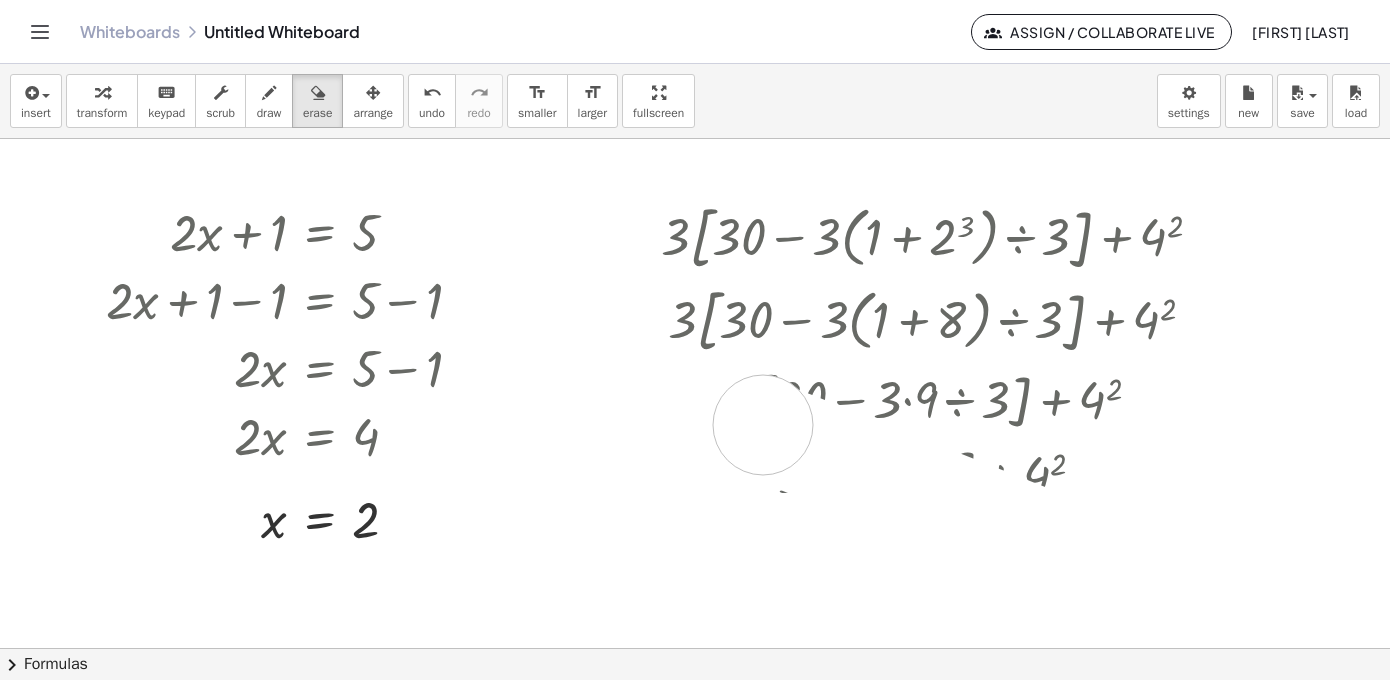 drag, startPoint x: 924, startPoint y: 611, endPoint x: 880, endPoint y: 440, distance: 176.5701 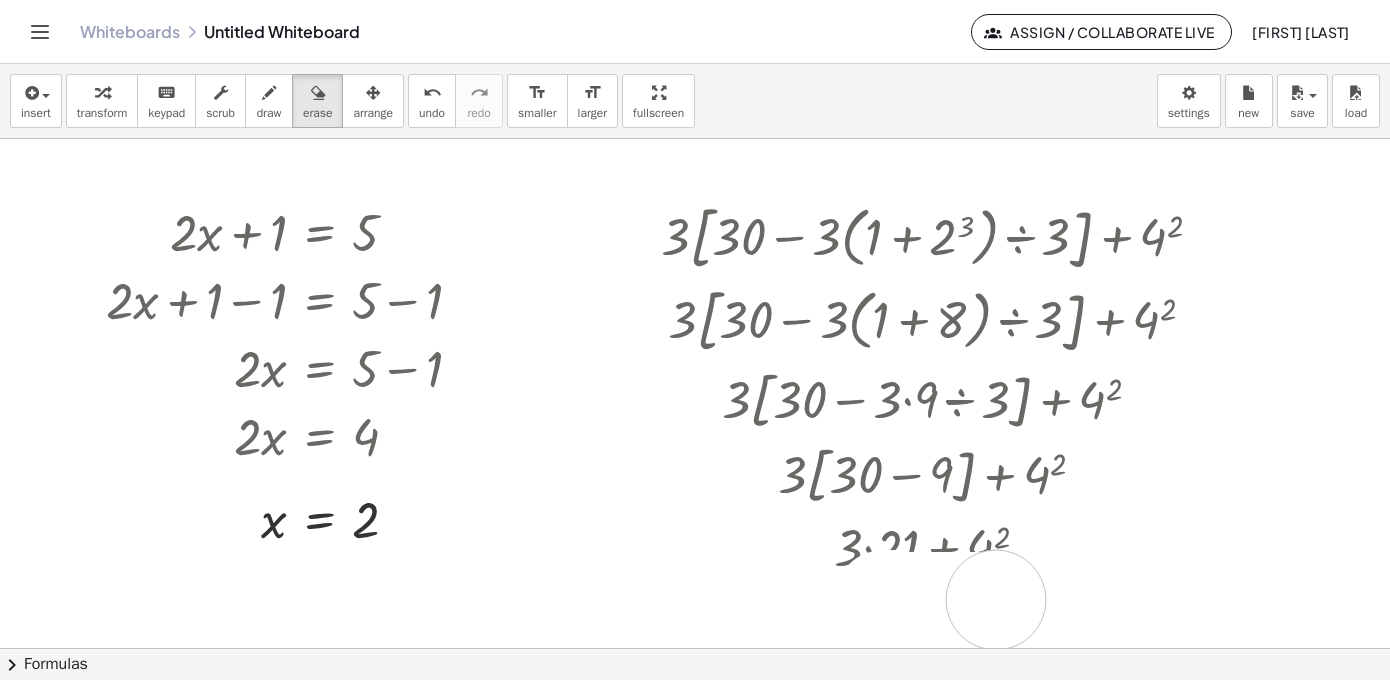 drag, startPoint x: 884, startPoint y: 600, endPoint x: 910, endPoint y: 548, distance: 58.137768 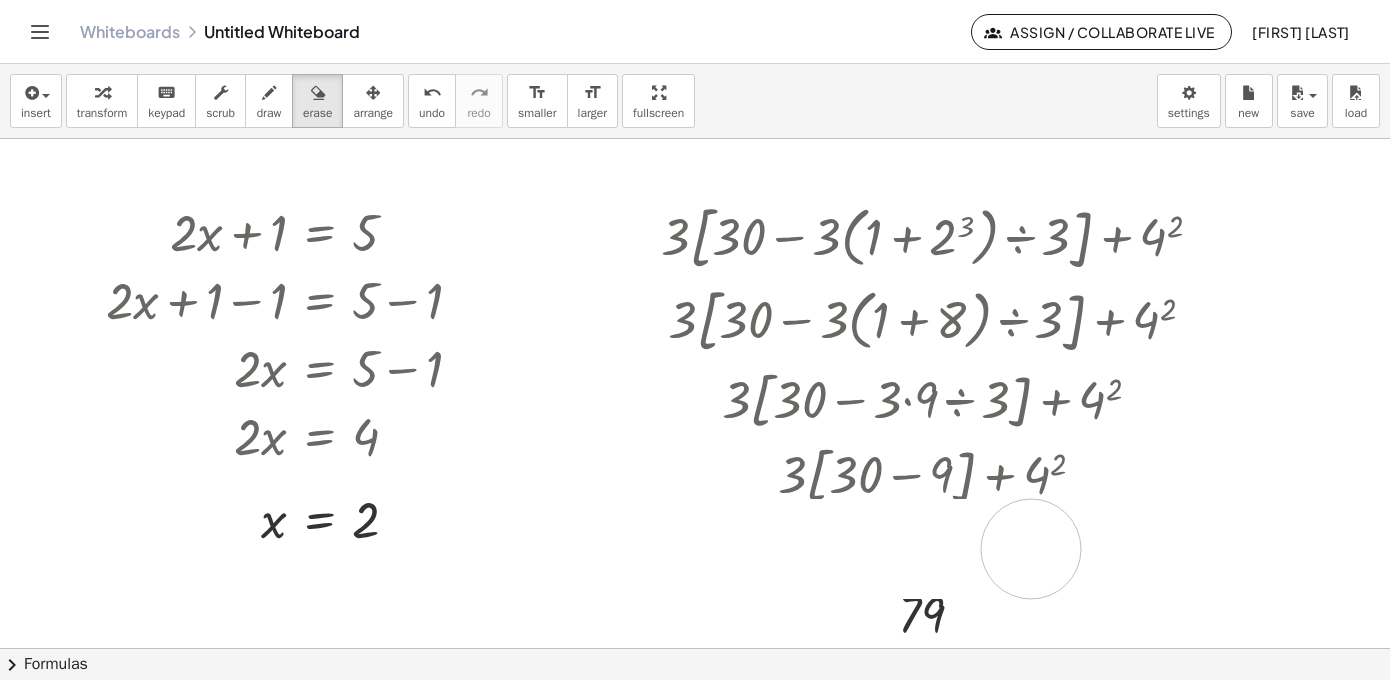 drag, startPoint x: 686, startPoint y: 548, endPoint x: 1034, endPoint y: 549, distance: 348.00143 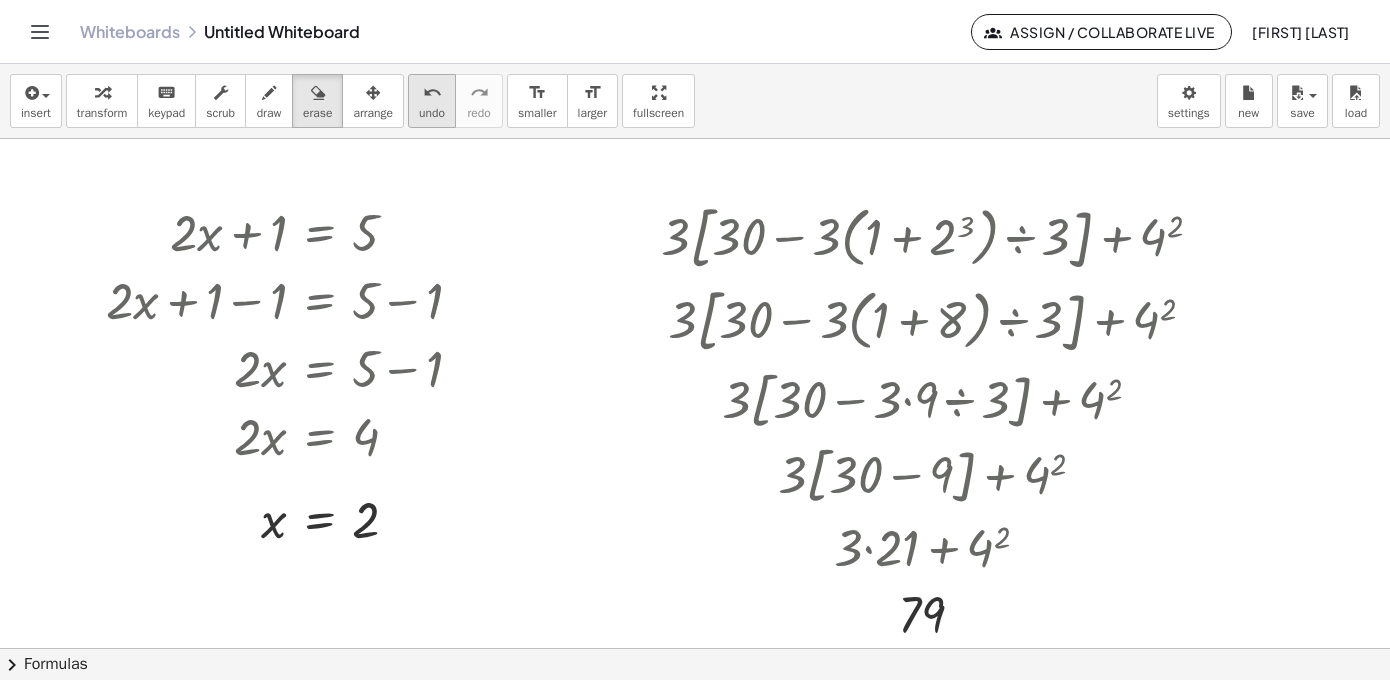 click on "undo" at bounding box center [432, 113] 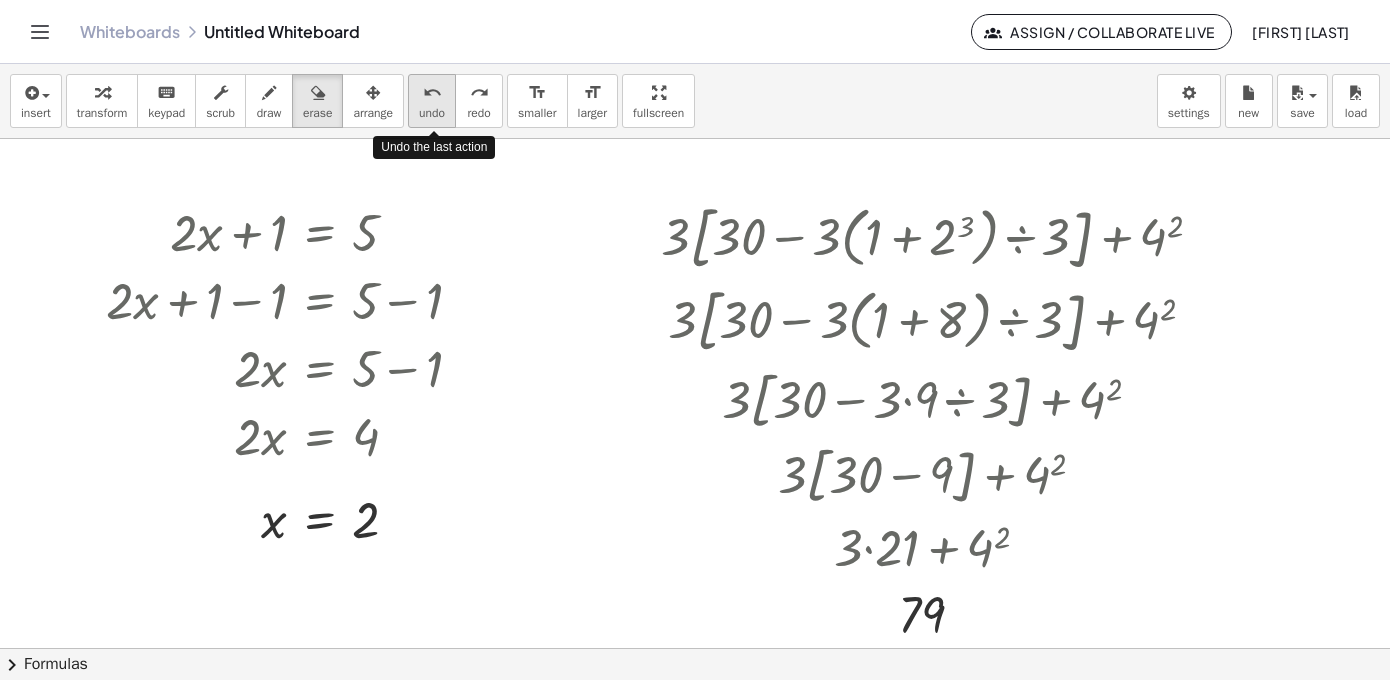 click on "undo" at bounding box center (432, 113) 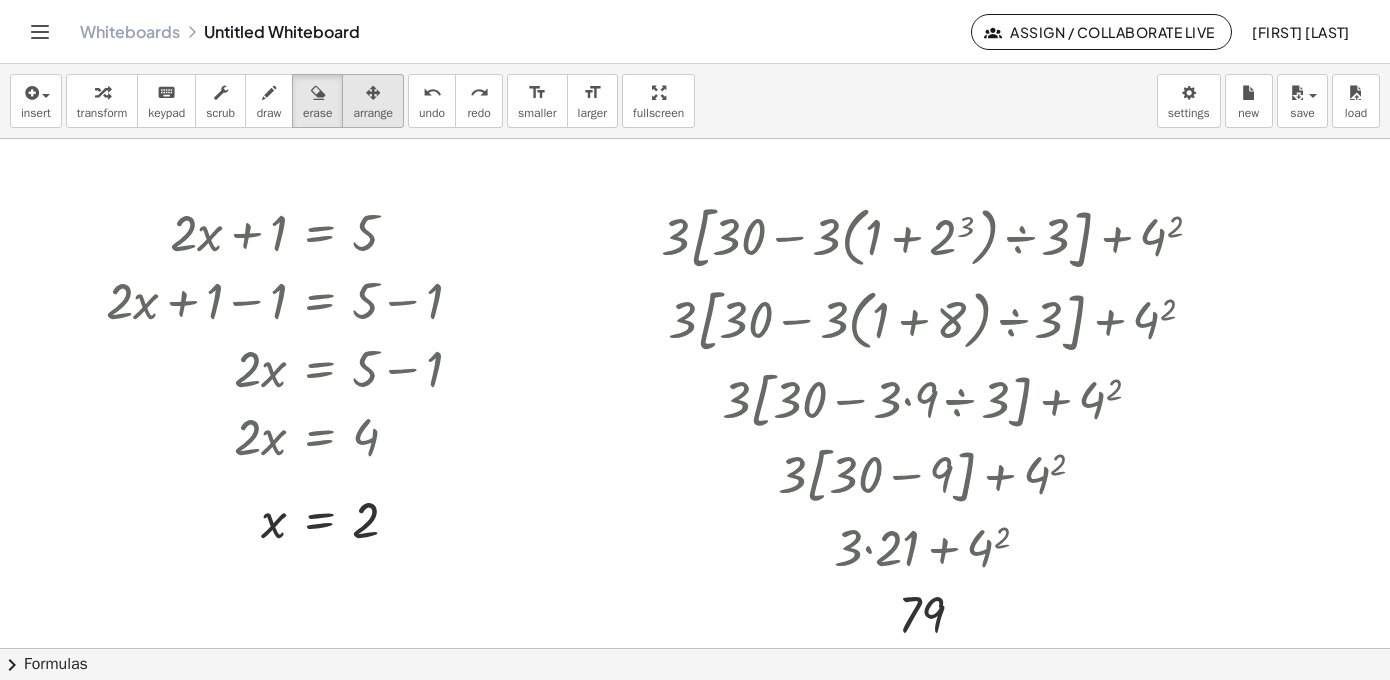 click on "arrange" at bounding box center (373, 113) 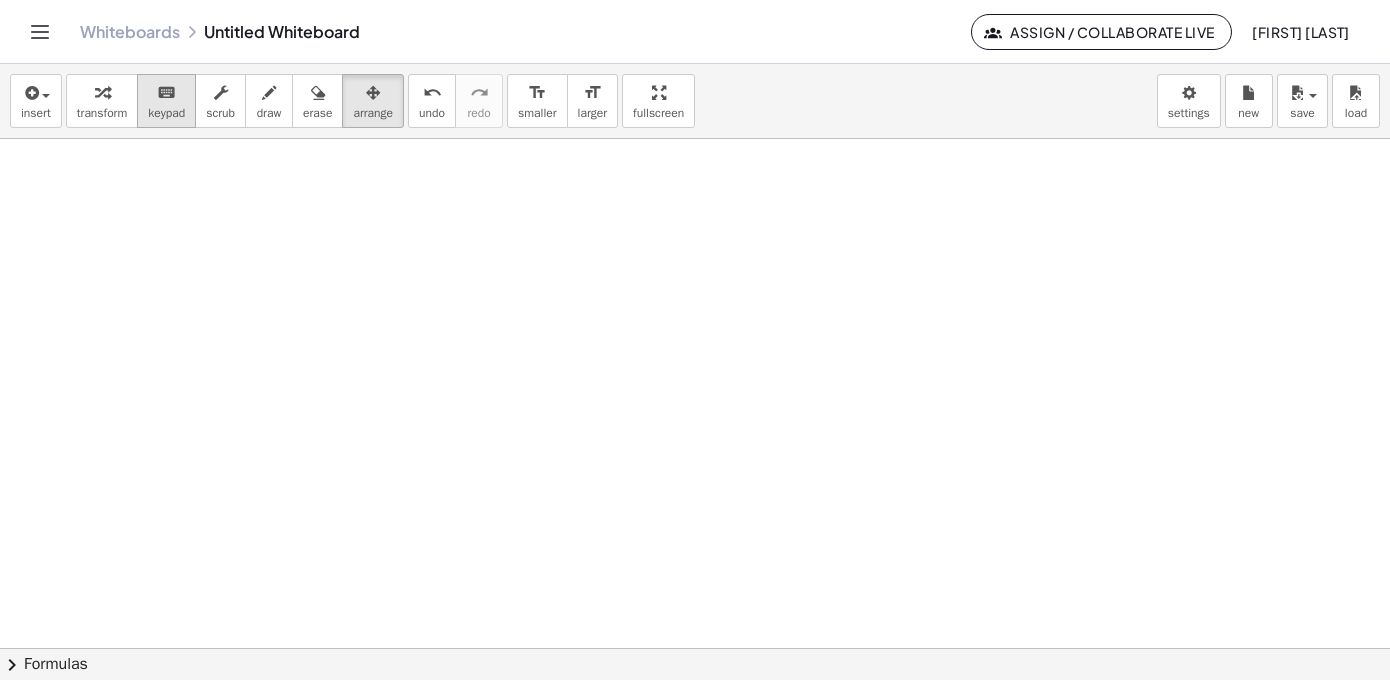 click on "keypad" at bounding box center (166, 113) 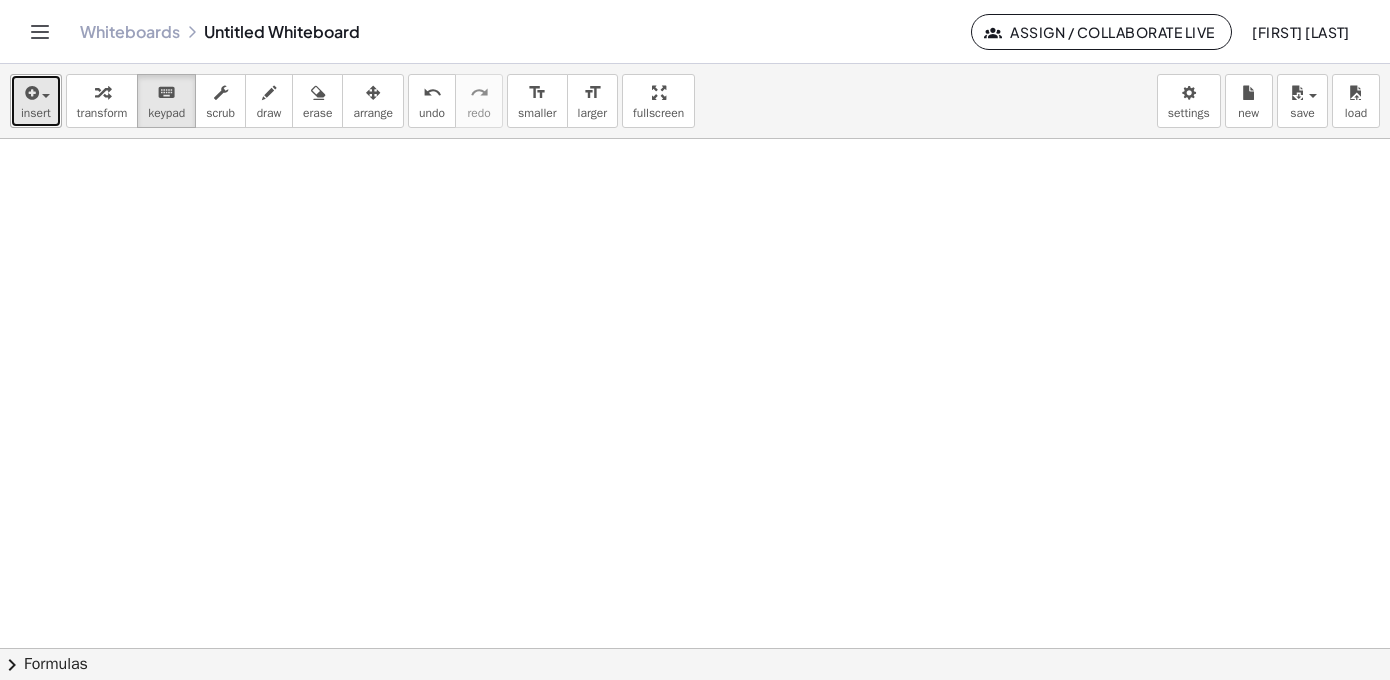 click at bounding box center [36, 92] 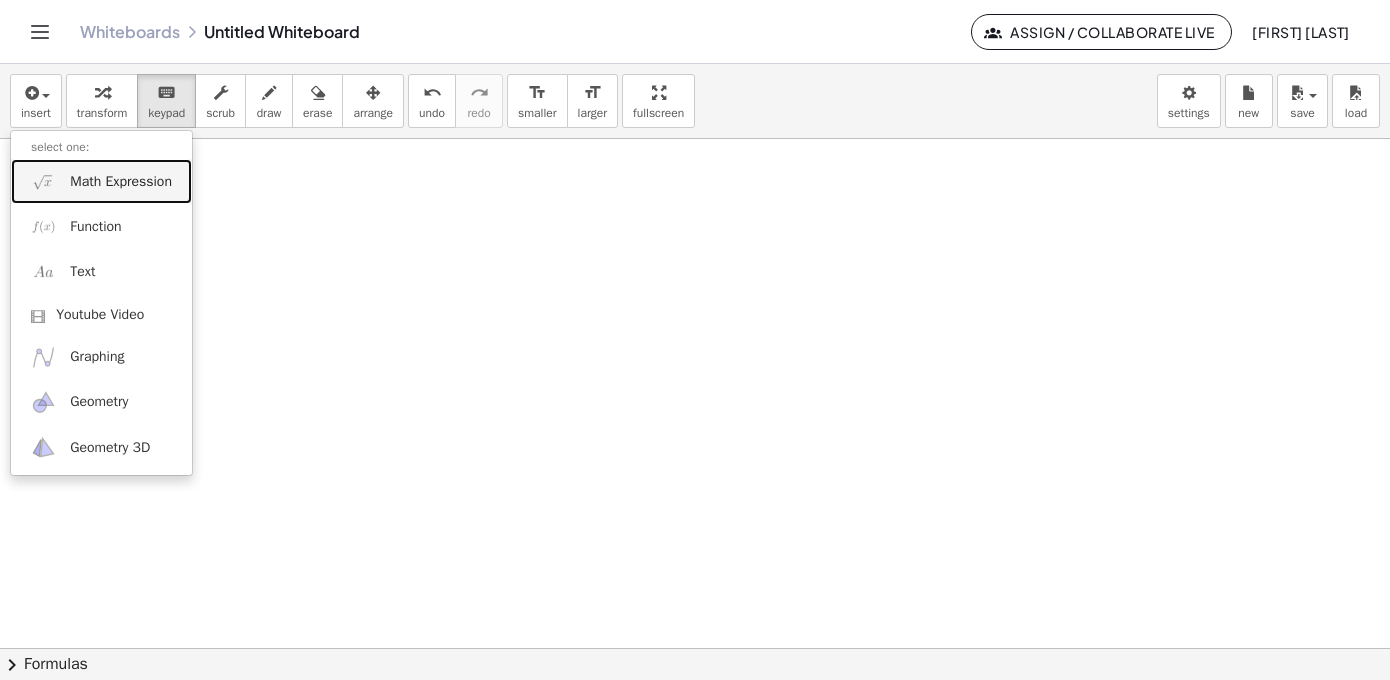 click on "Math Expression" at bounding box center [101, 181] 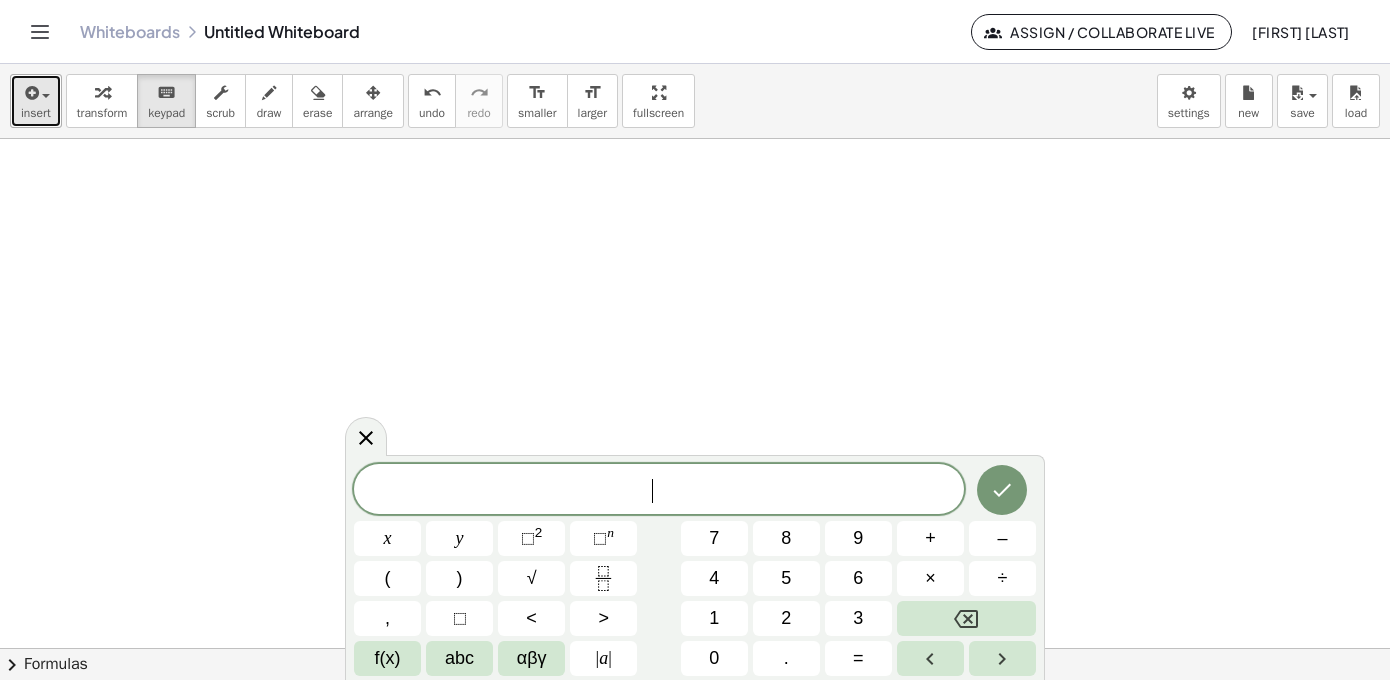 click on "insert" at bounding box center (36, 113) 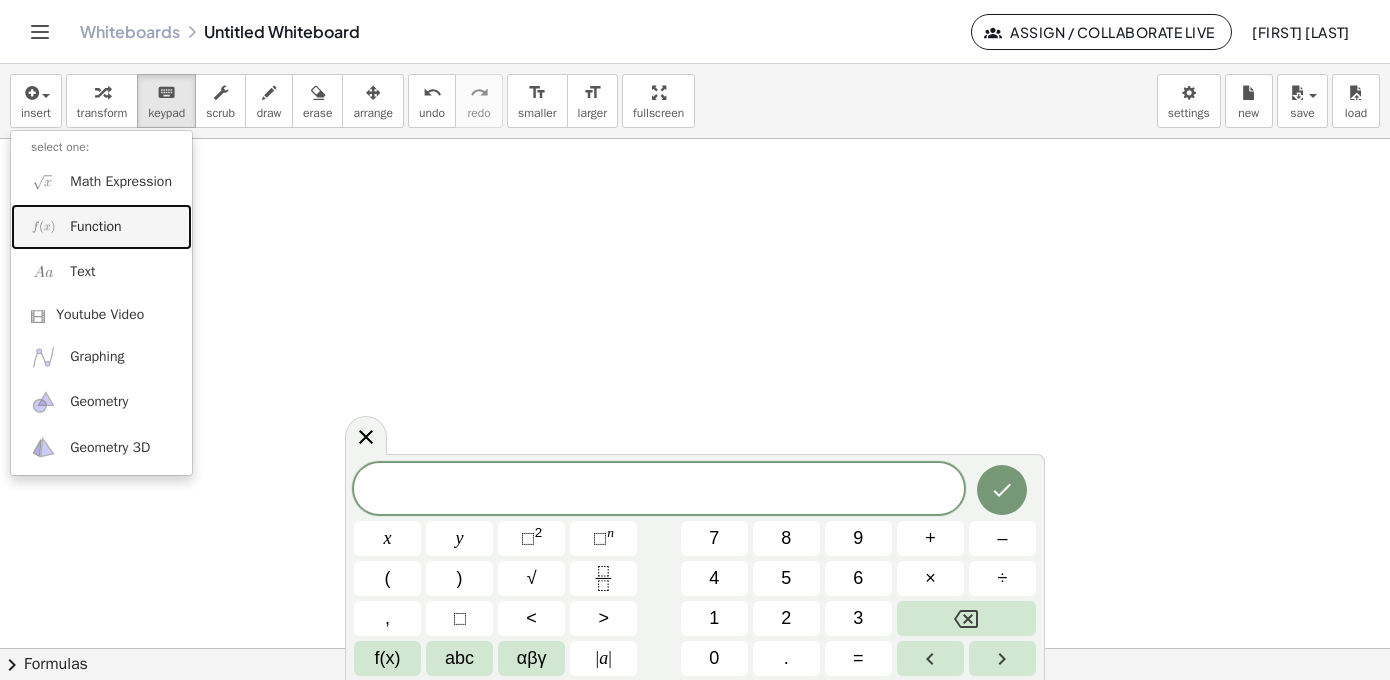 click on "Function" at bounding box center (95, 227) 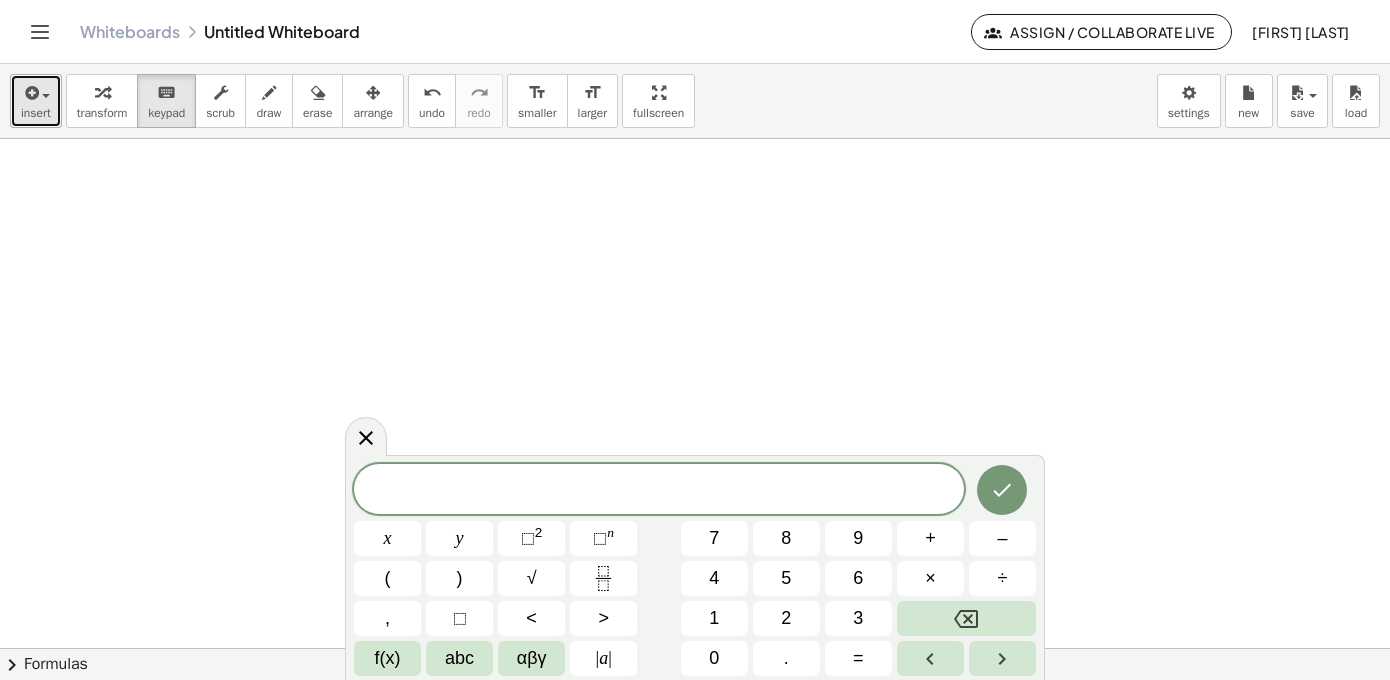click on "insert" at bounding box center [36, 113] 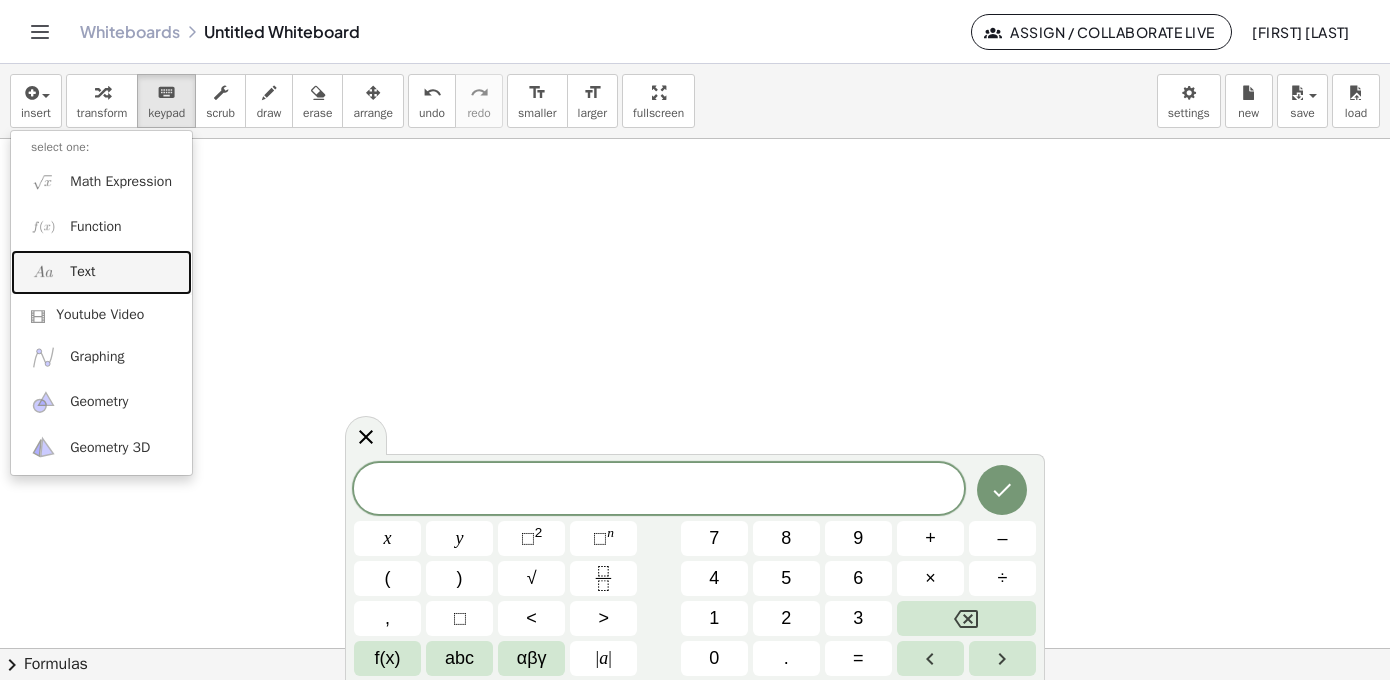 click on "Text" at bounding box center (82, 272) 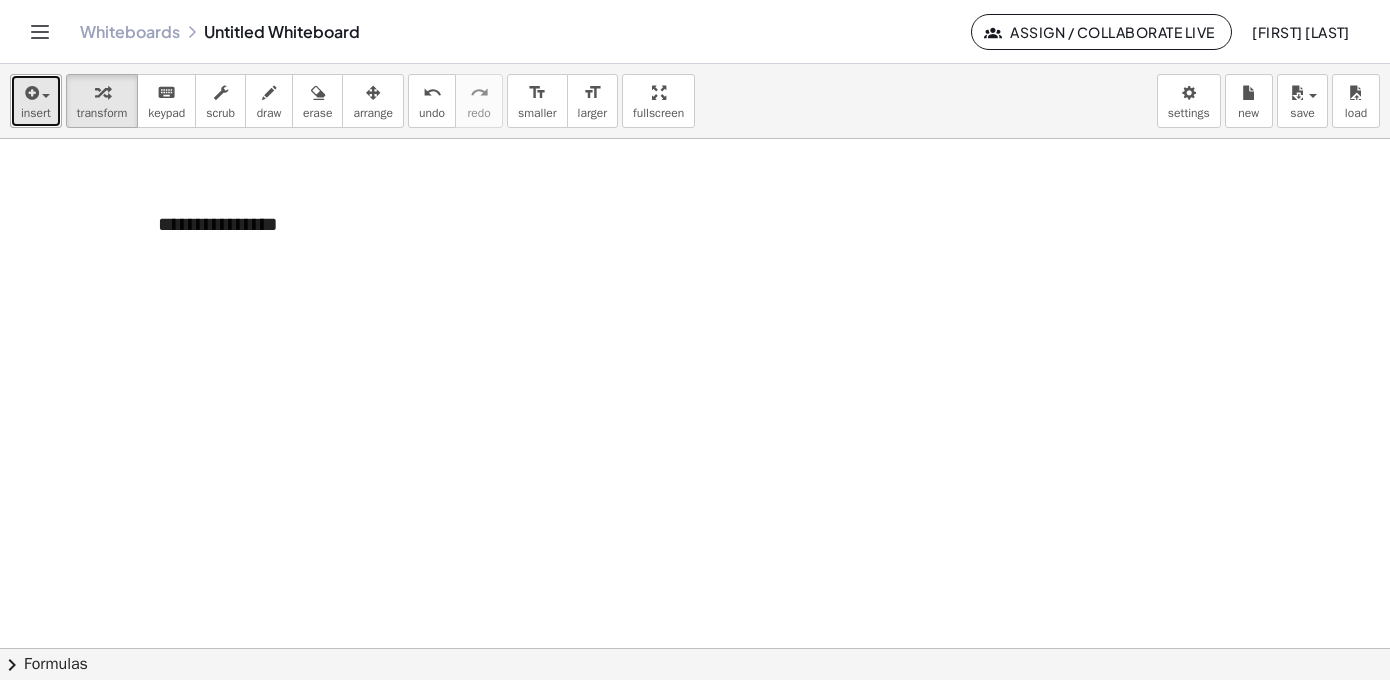 click on "insert" at bounding box center (36, 101) 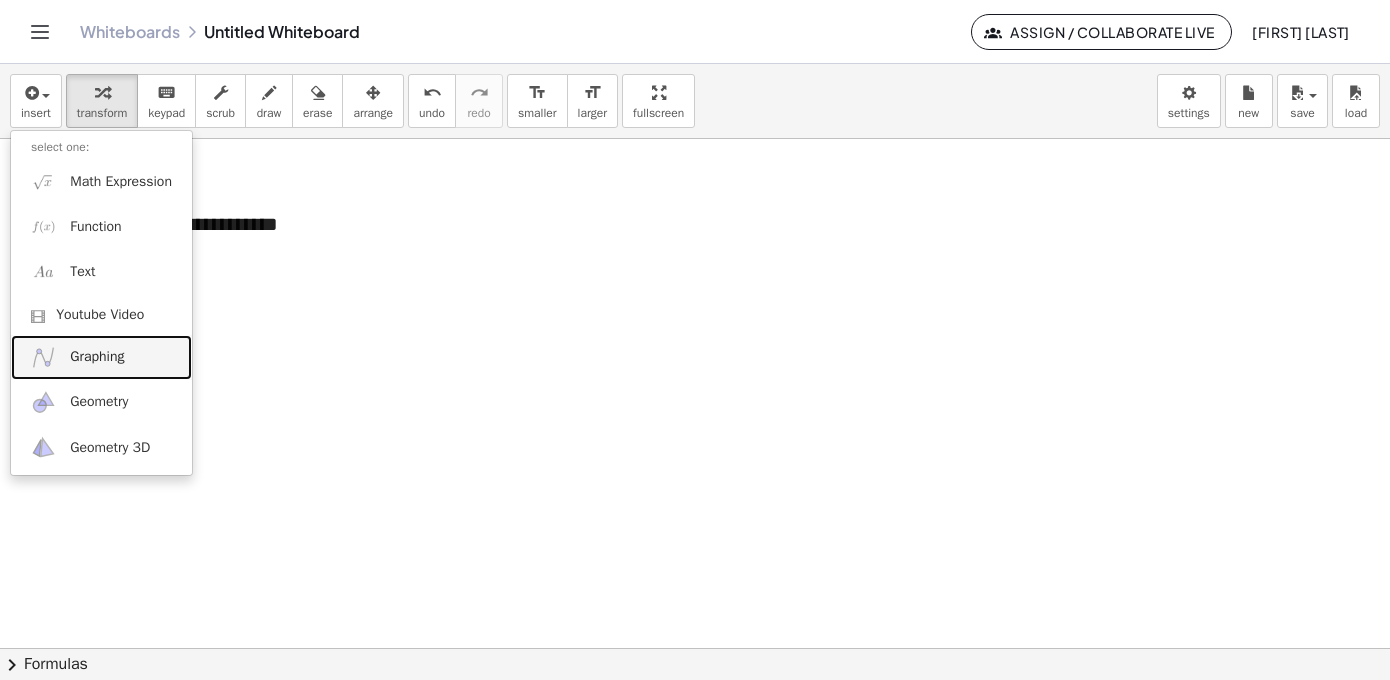 click on "Graphing" at bounding box center (97, 357) 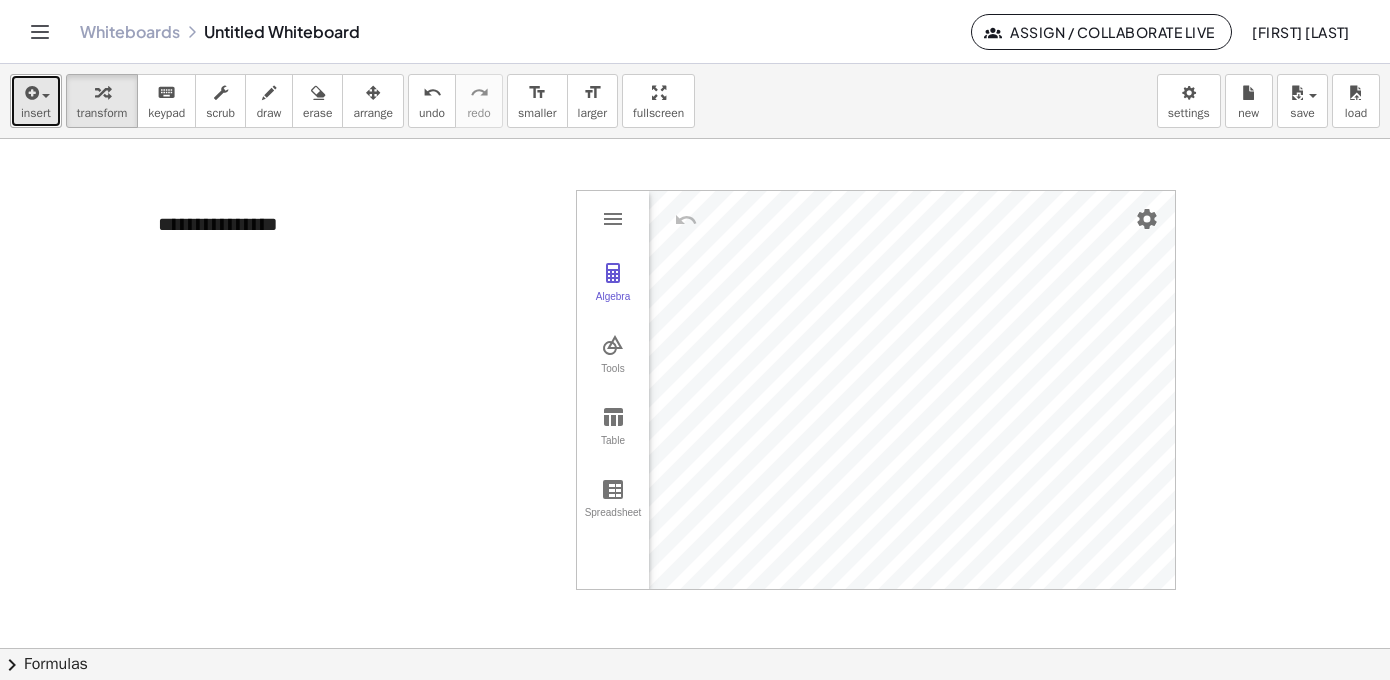 click at bounding box center (30, 93) 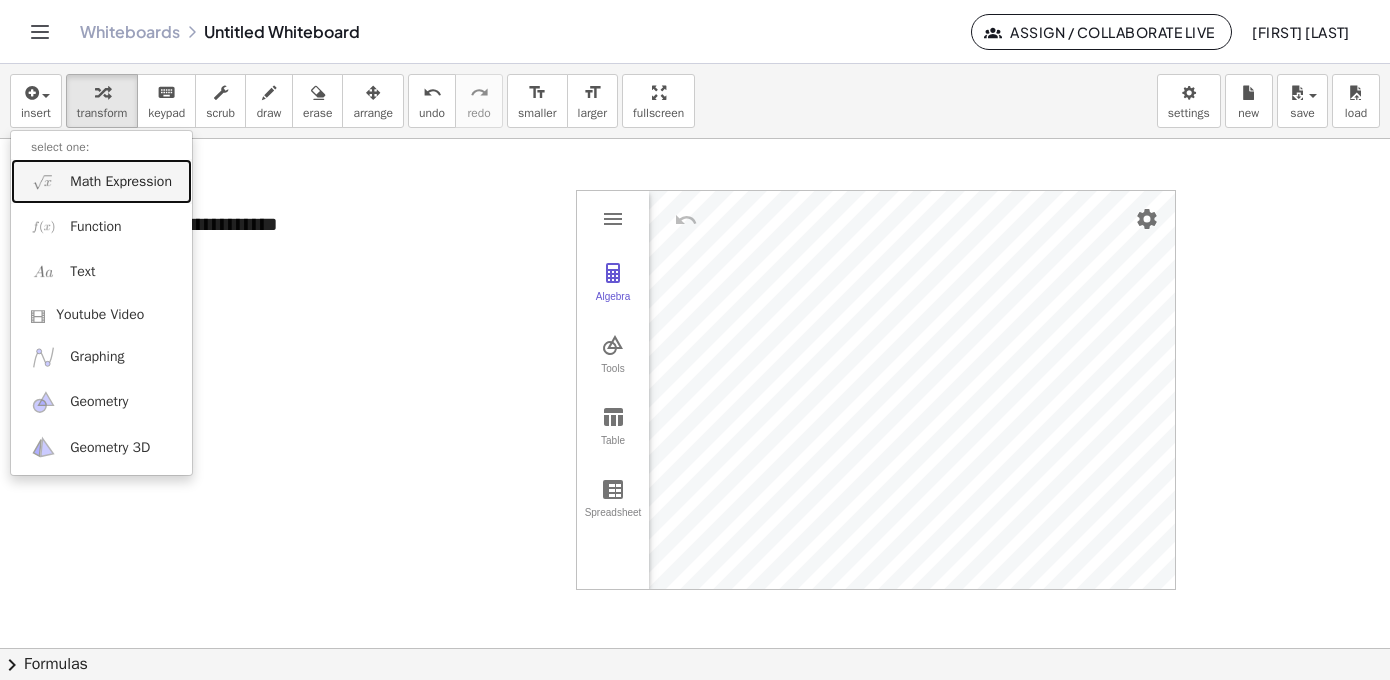 click on "Math Expression" at bounding box center [121, 182] 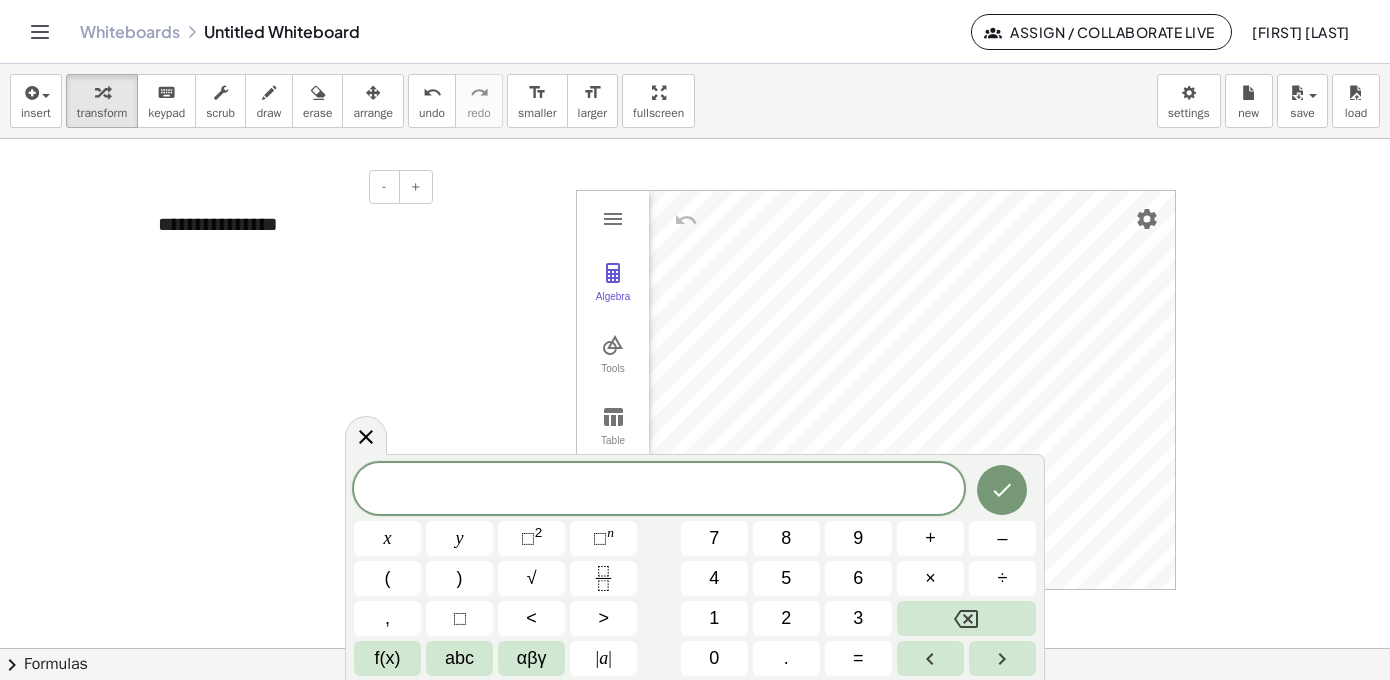 click on "- +" at bounding box center [283, 187] 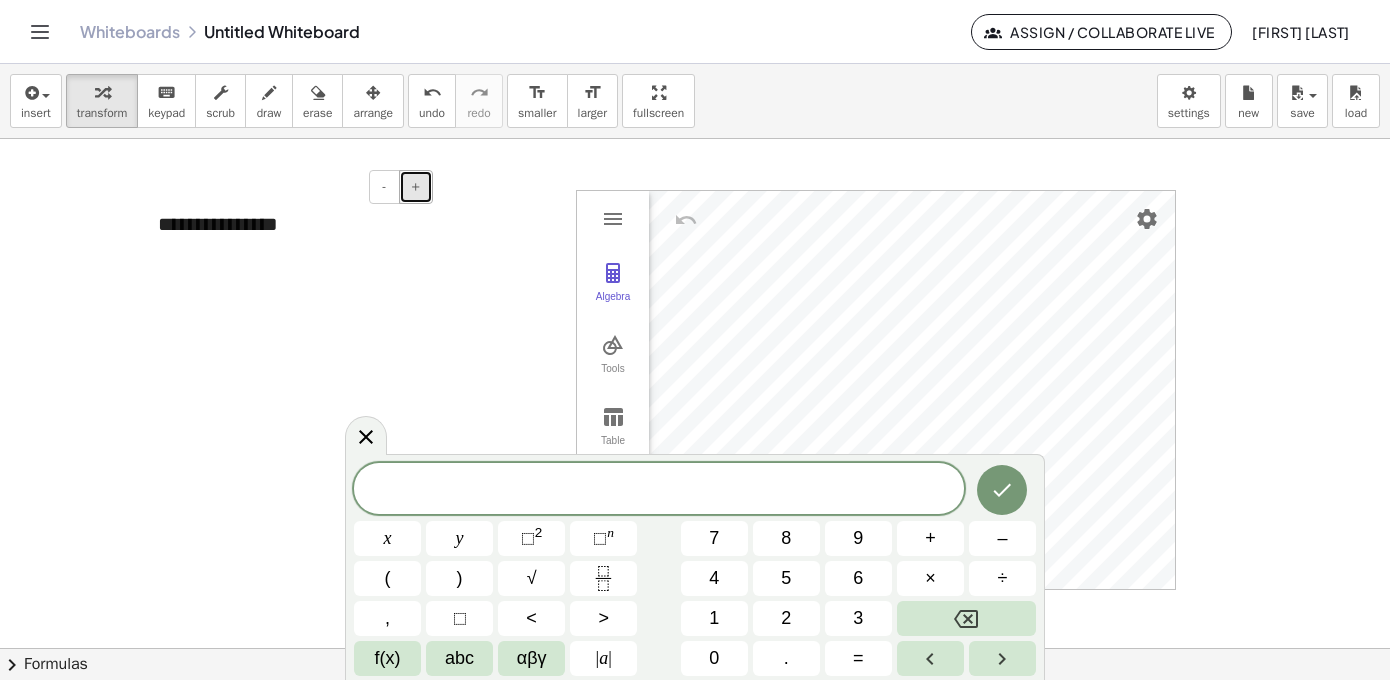 click on "+" at bounding box center [416, 187] 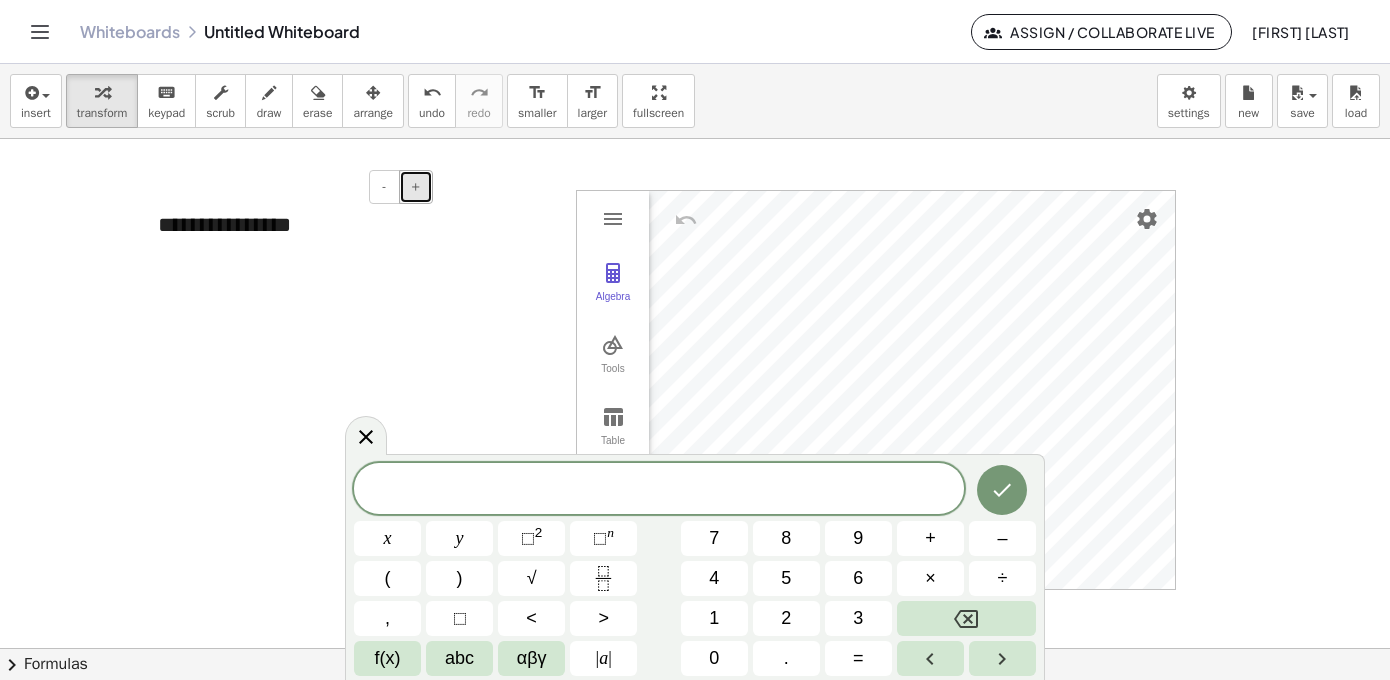 click on "+" at bounding box center [416, 187] 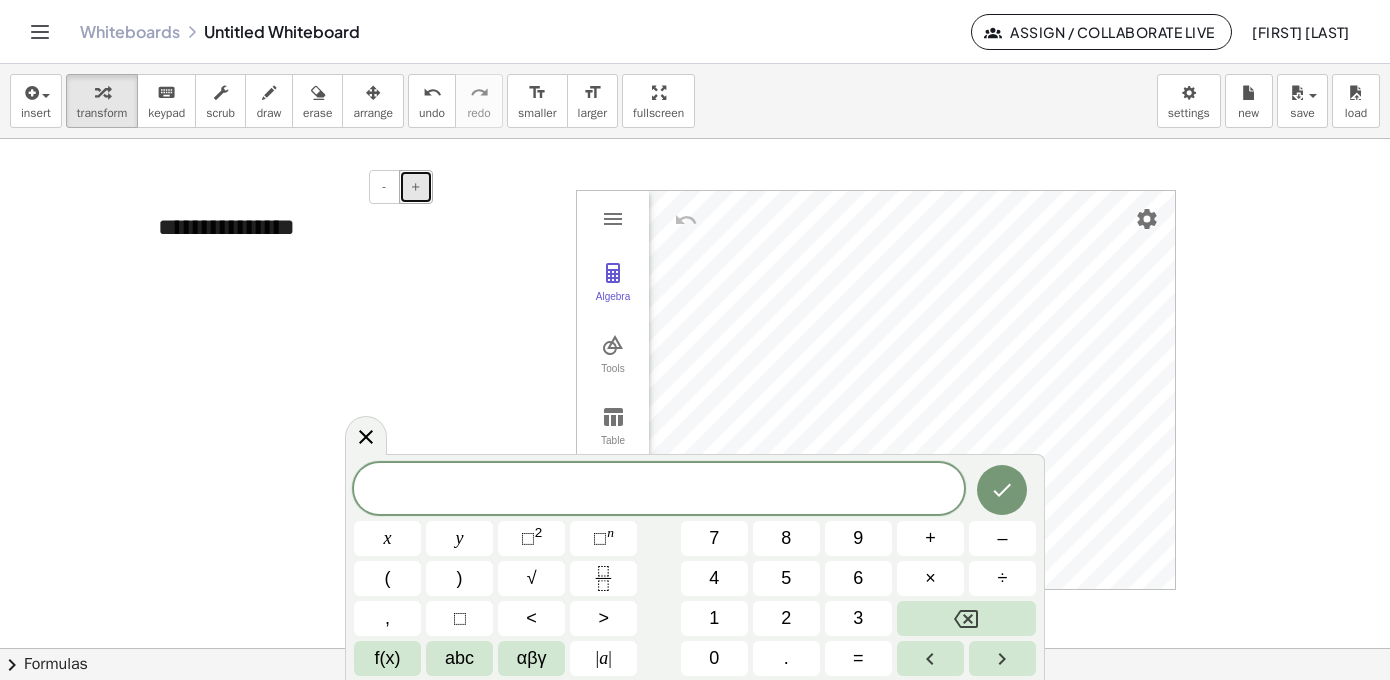 click on "+" at bounding box center [416, 187] 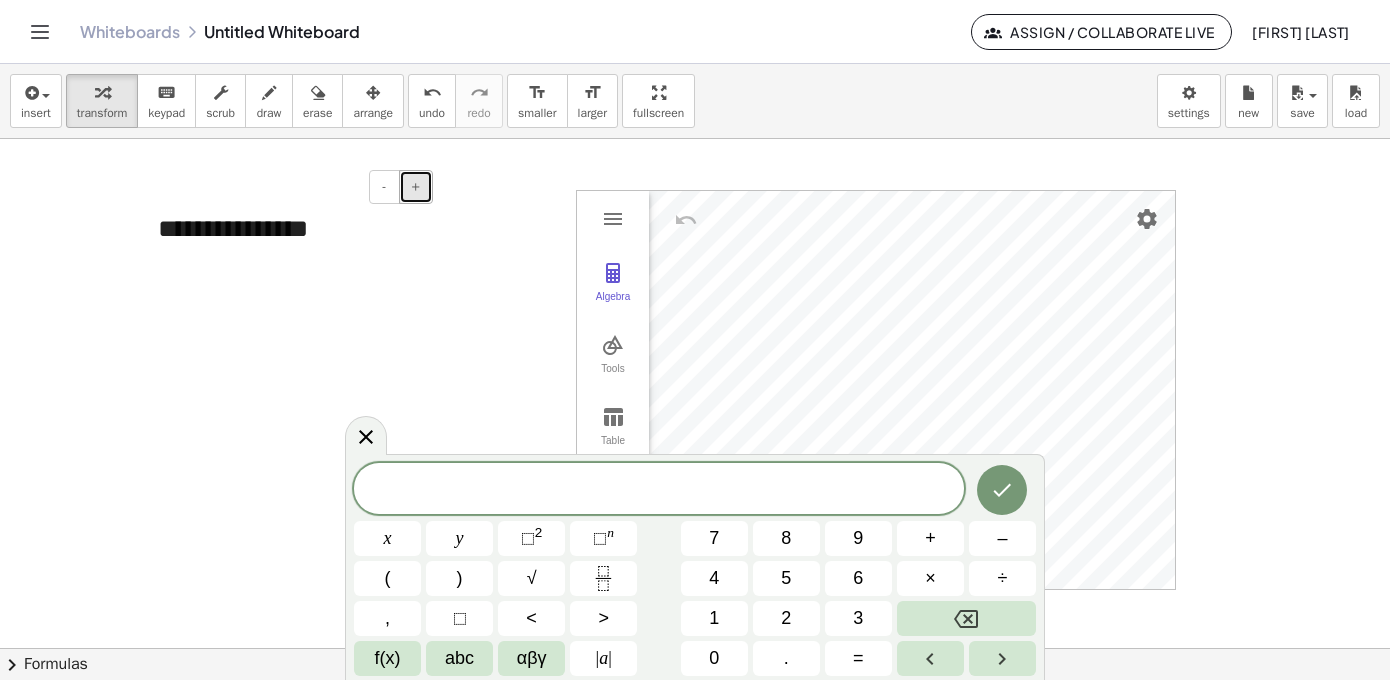 click on "+" at bounding box center [416, 187] 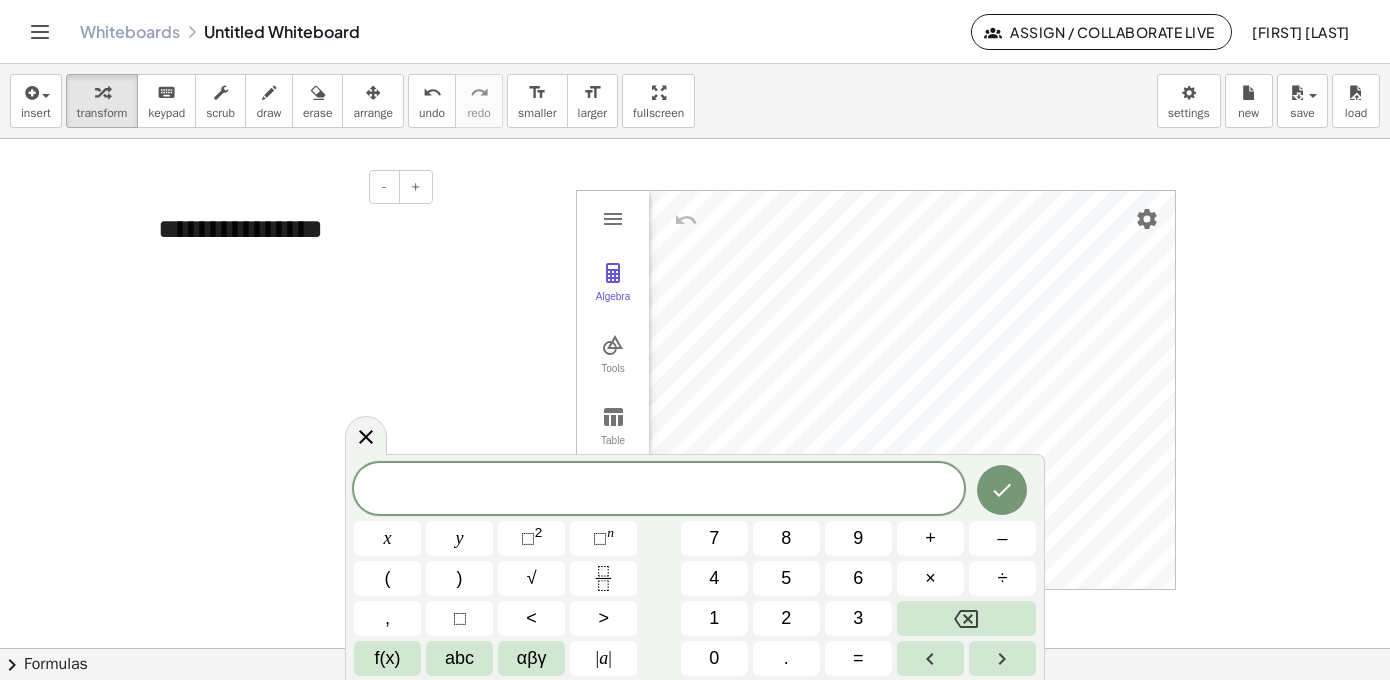 click on "**********" at bounding box center (288, 230) 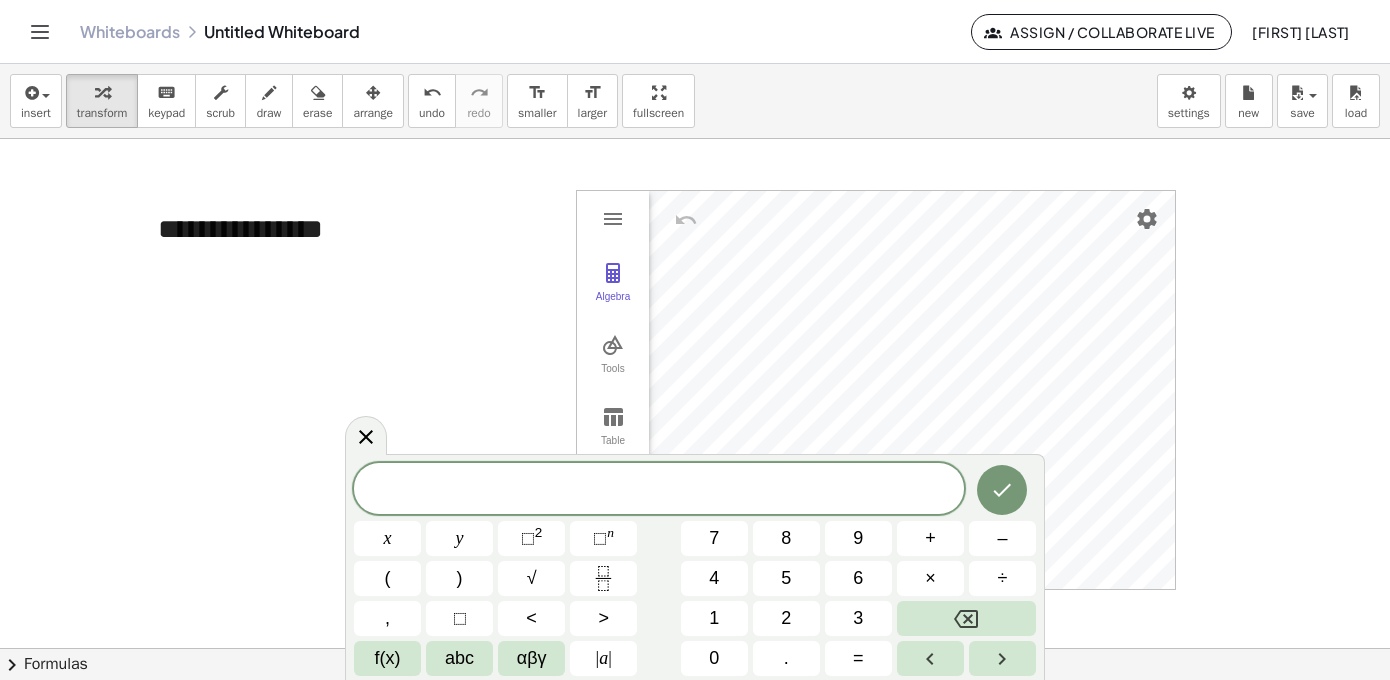 click 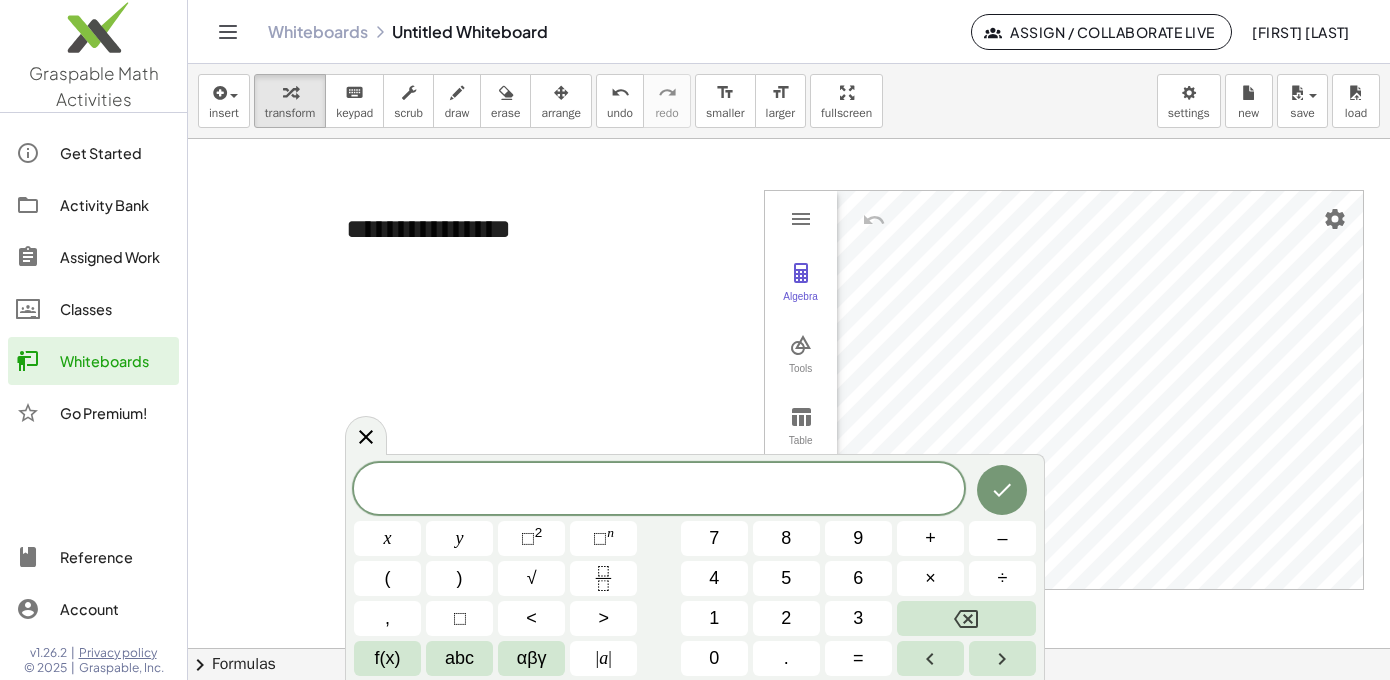 click on "Graspable Math Activities" at bounding box center (94, 86) 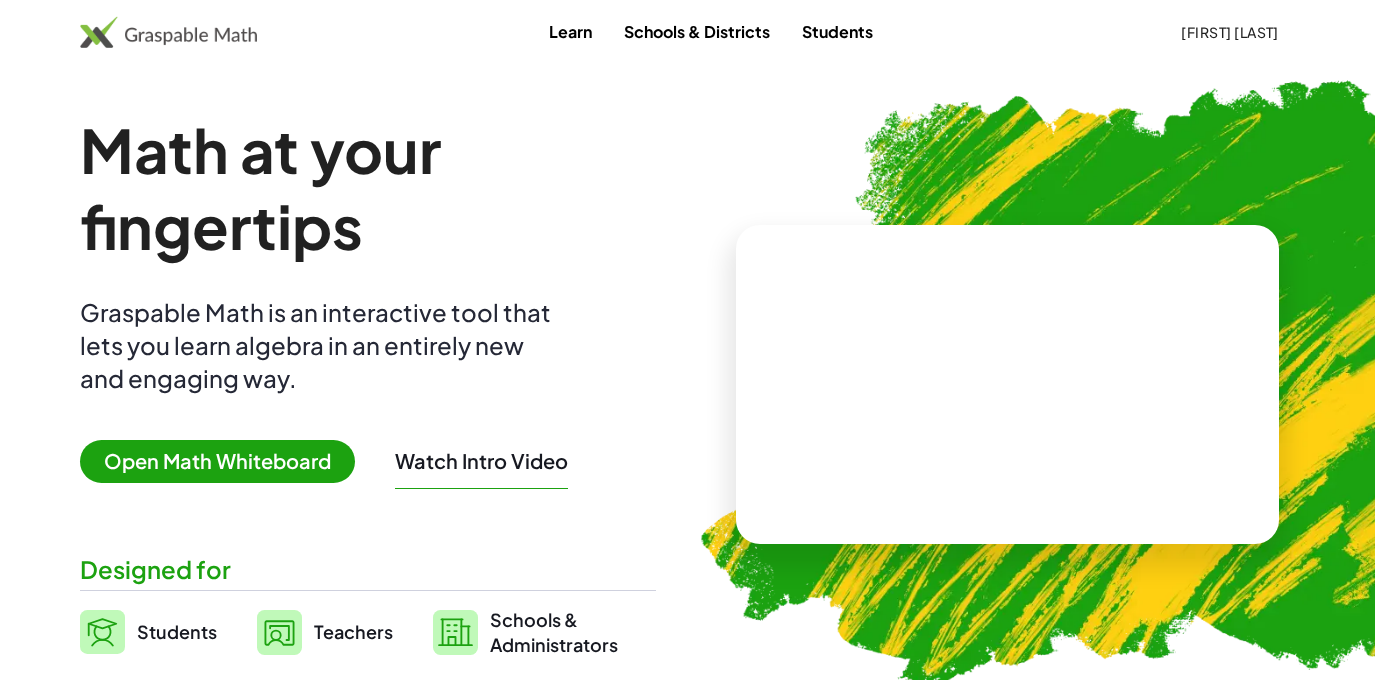 click on "Watch Intro Video" at bounding box center [481, 461] 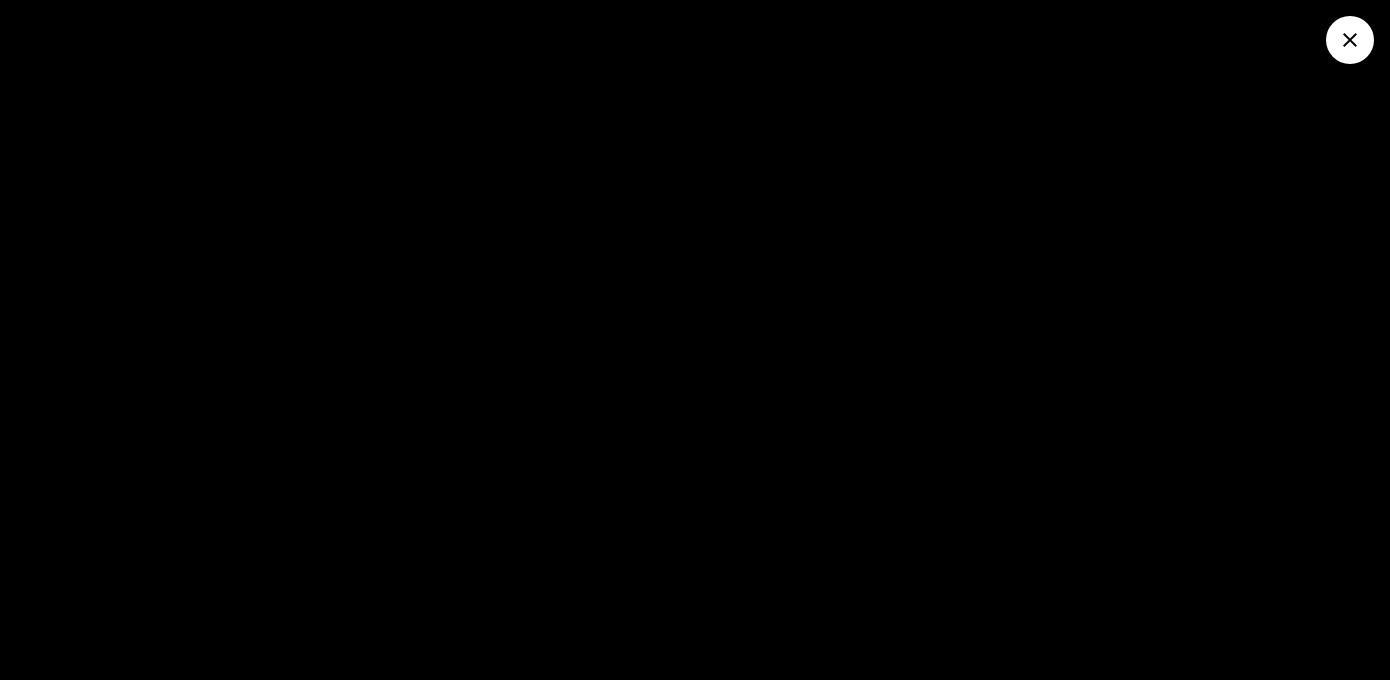 click 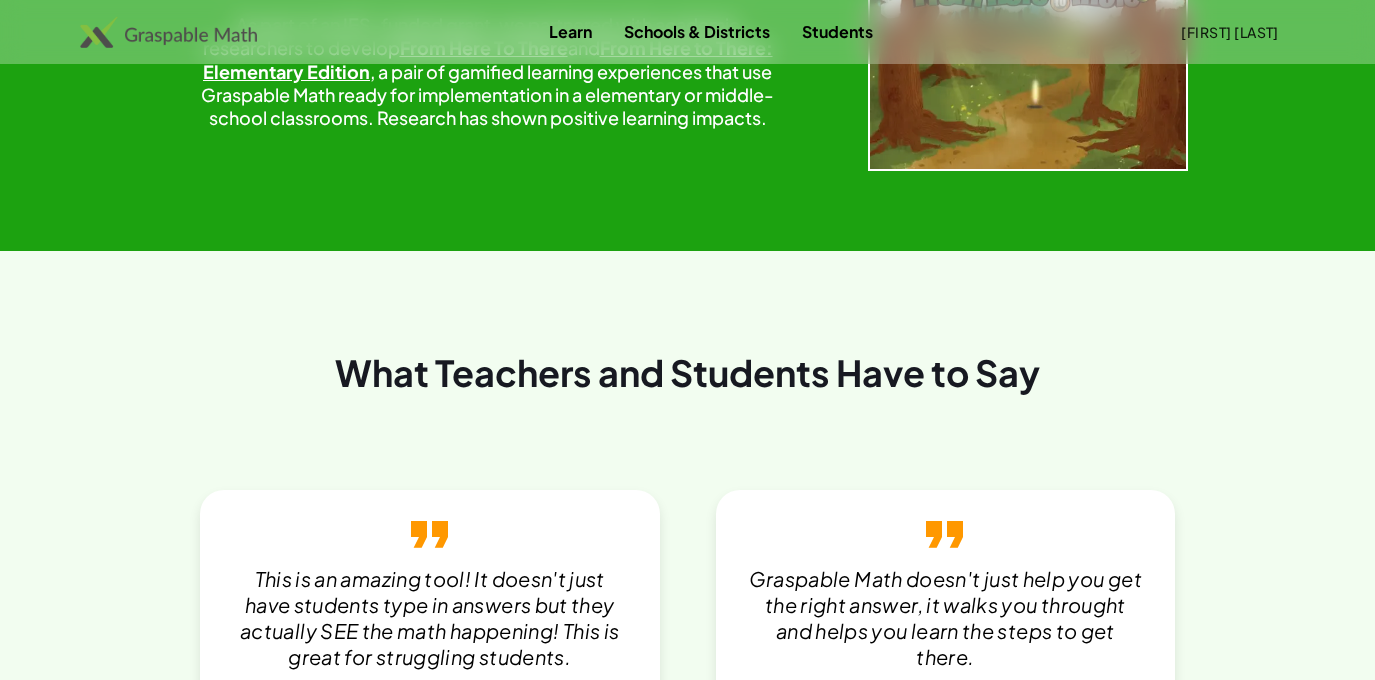 scroll, scrollTop: 3686, scrollLeft: 0, axis: vertical 